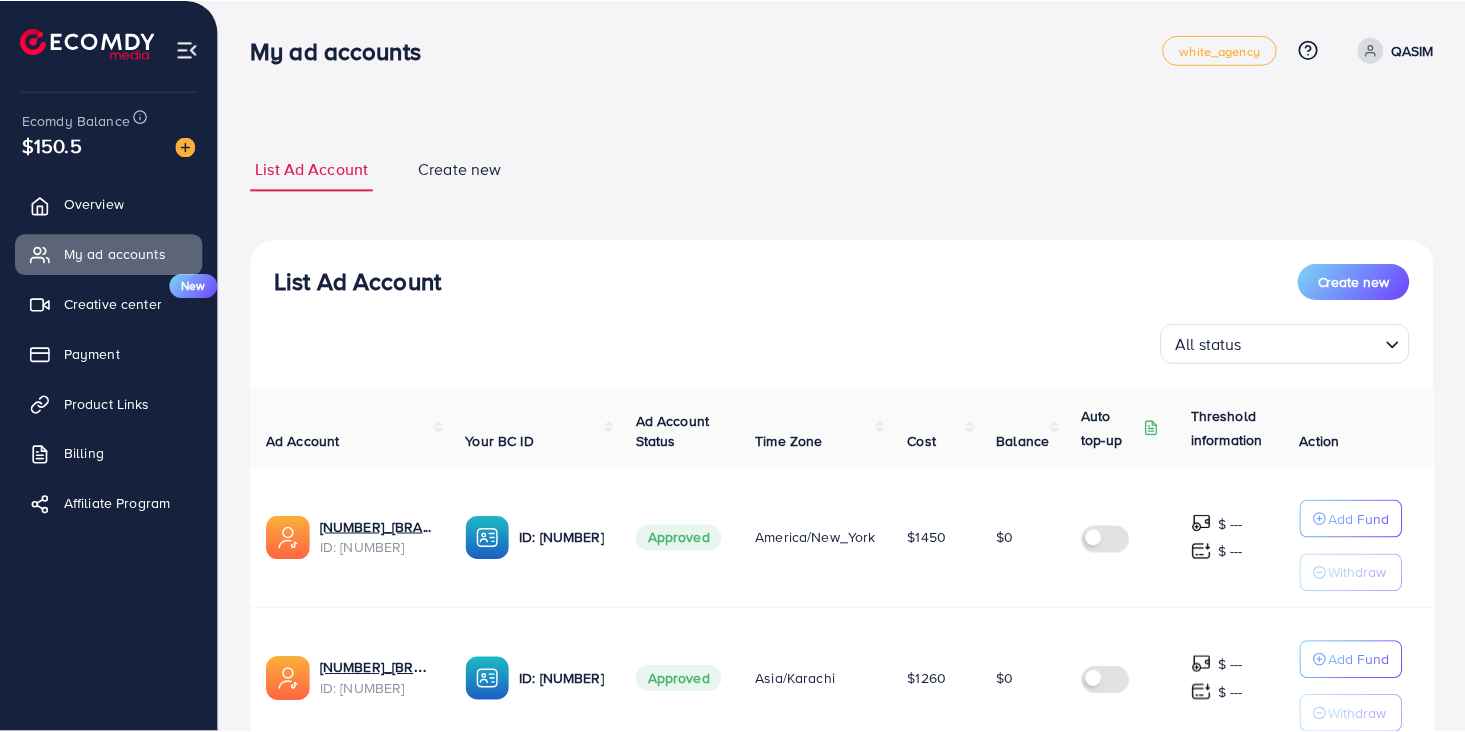 scroll, scrollTop: 0, scrollLeft: 0, axis: both 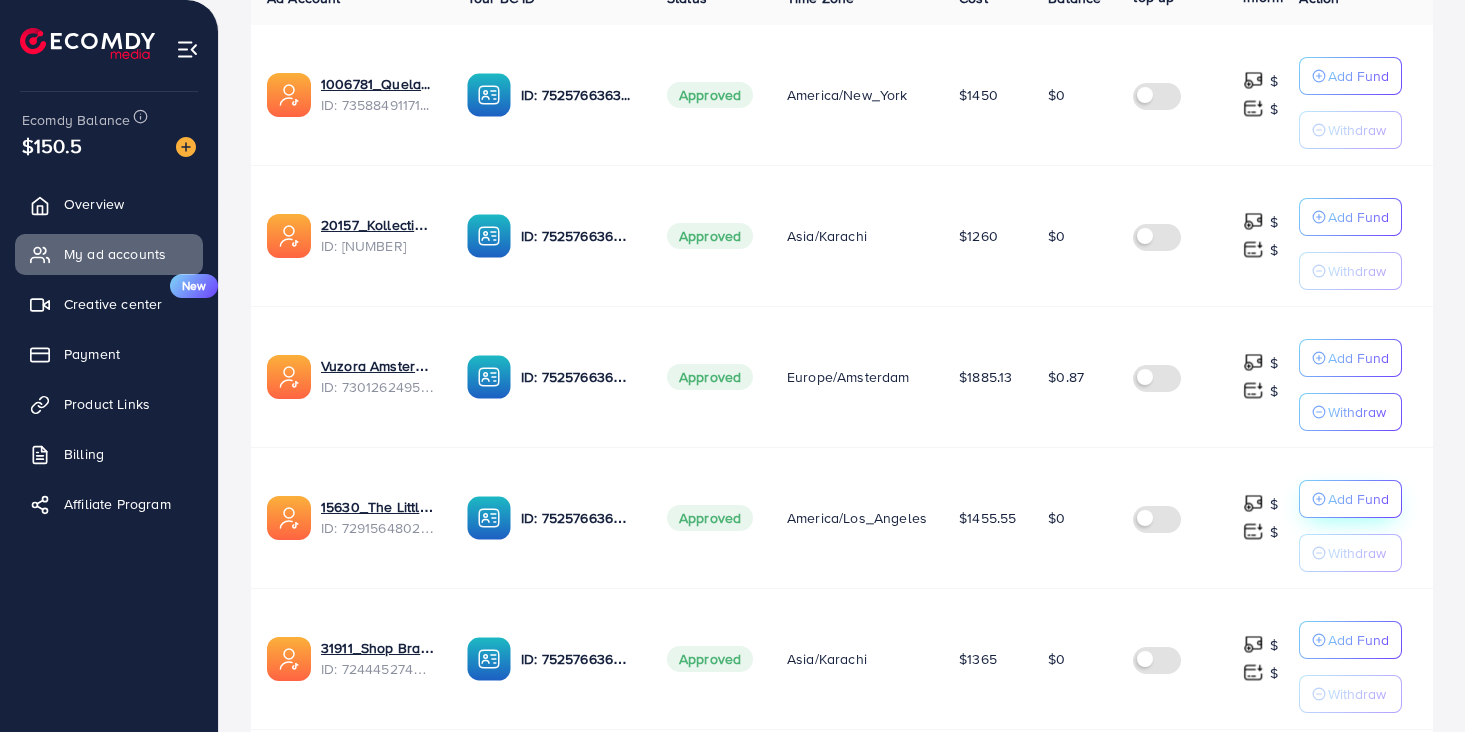 click on "Add Fund" at bounding box center [1358, 76] 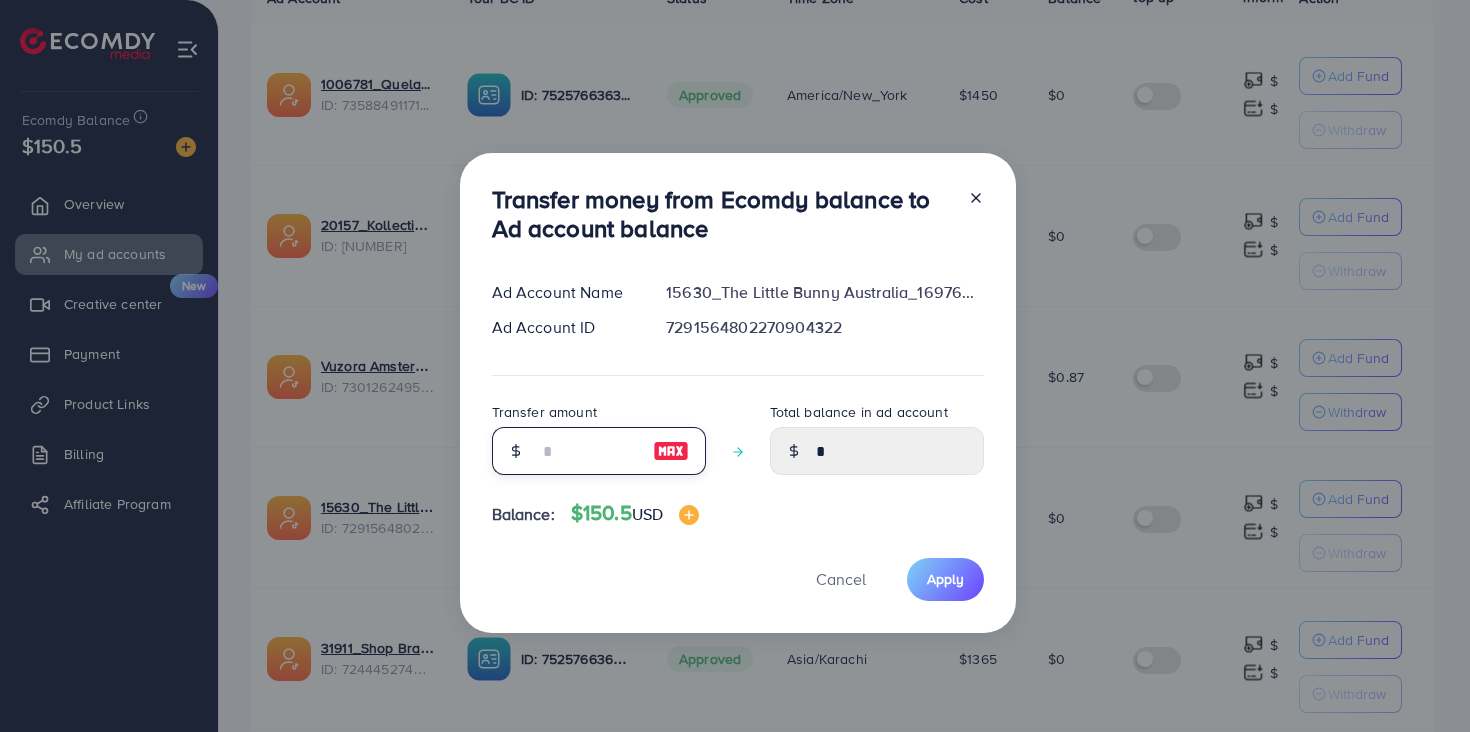 click at bounding box center [588, 451] 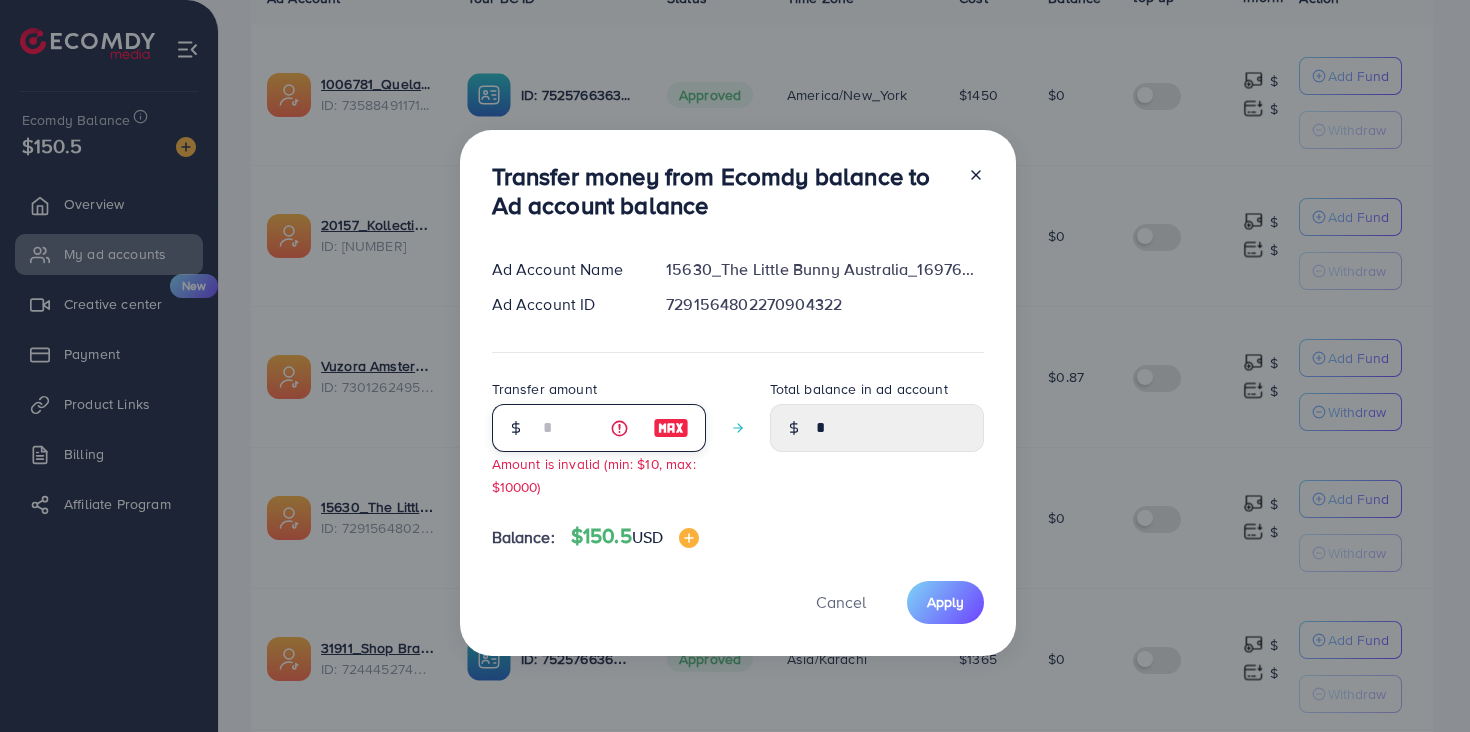 type on "****" 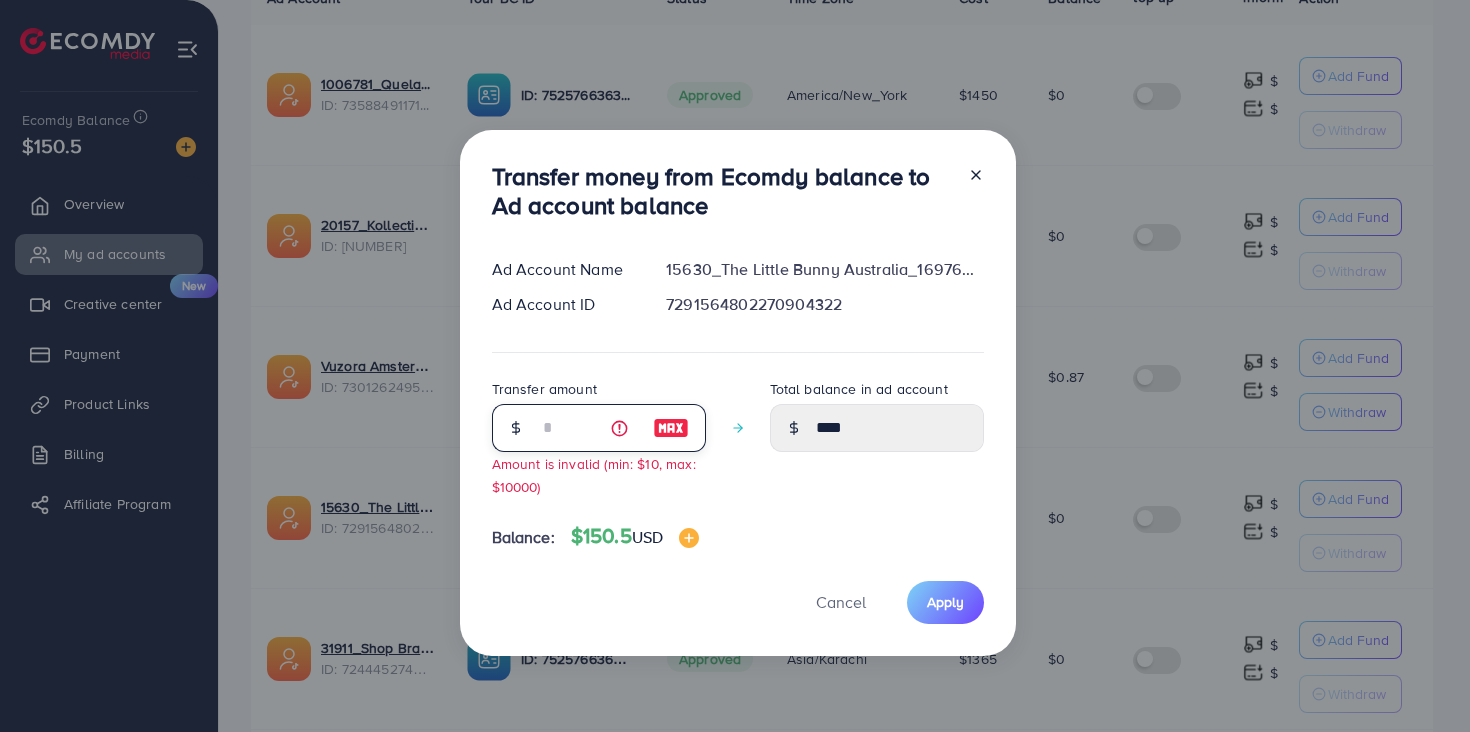 type on "**" 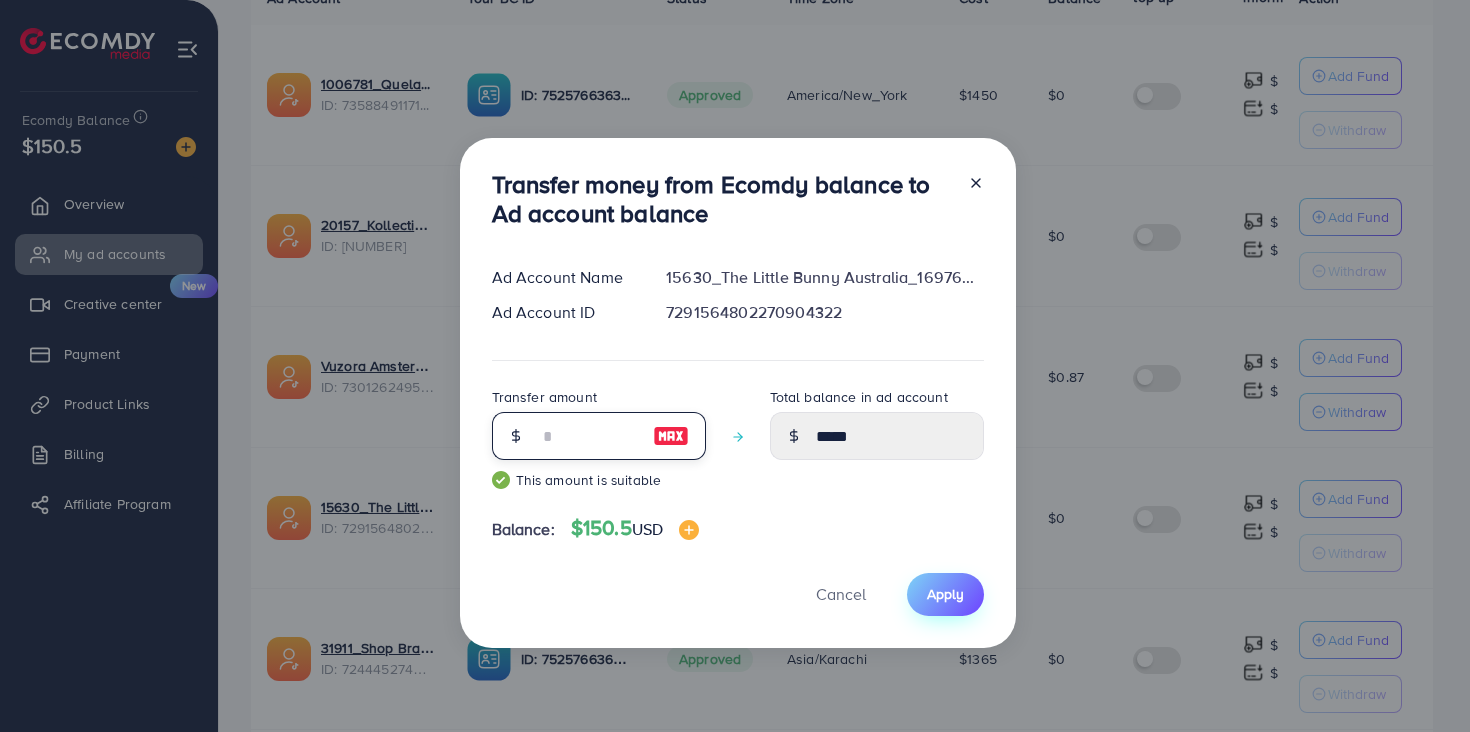 type on "**" 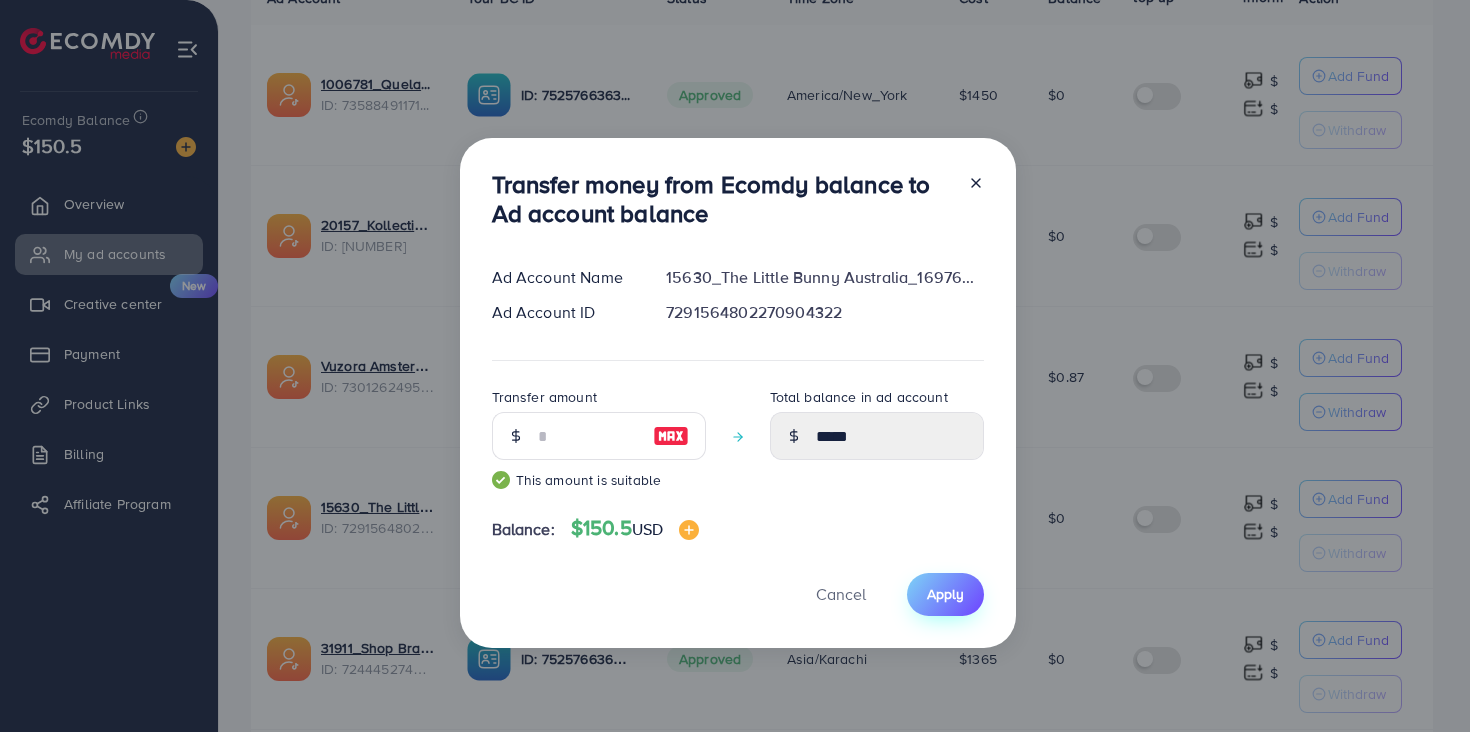 click on "Apply" at bounding box center (945, 594) 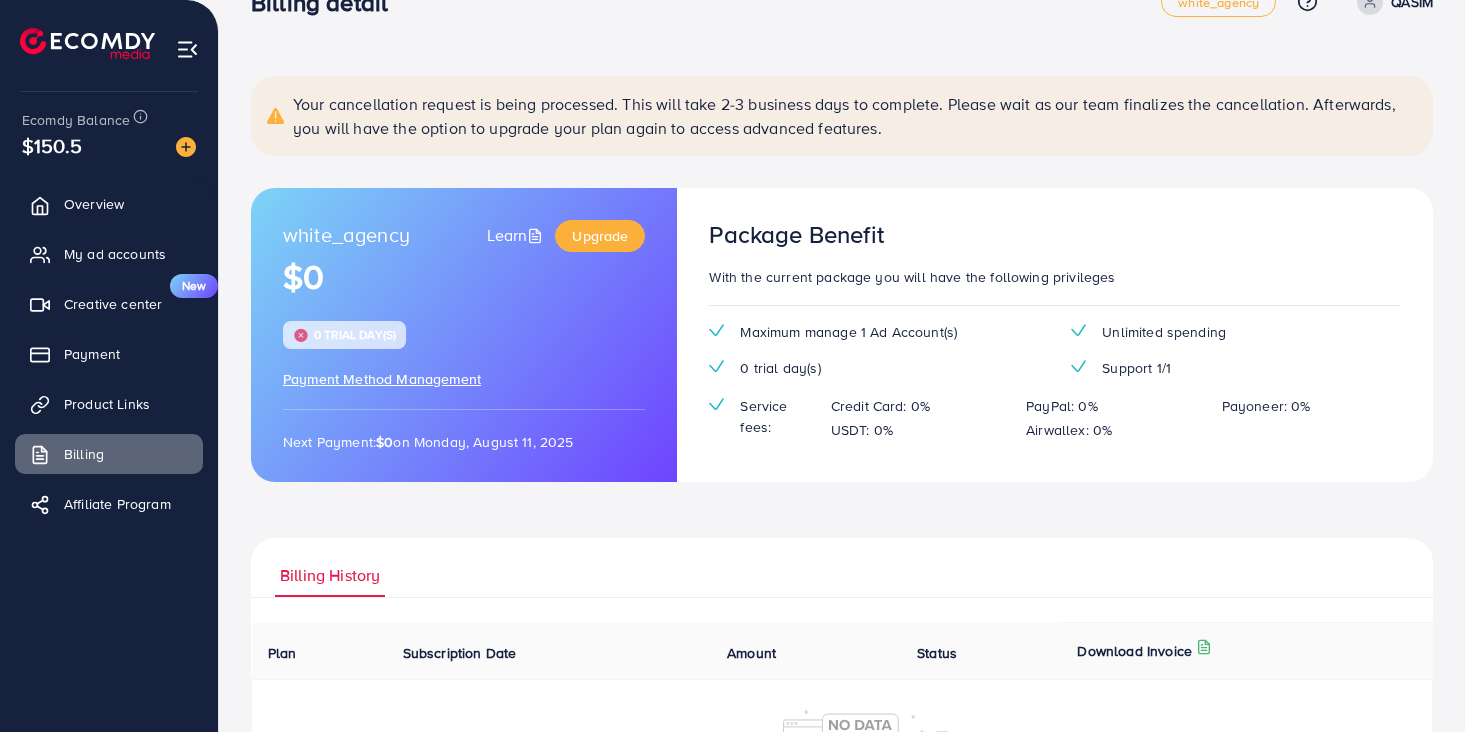 scroll, scrollTop: 0, scrollLeft: 0, axis: both 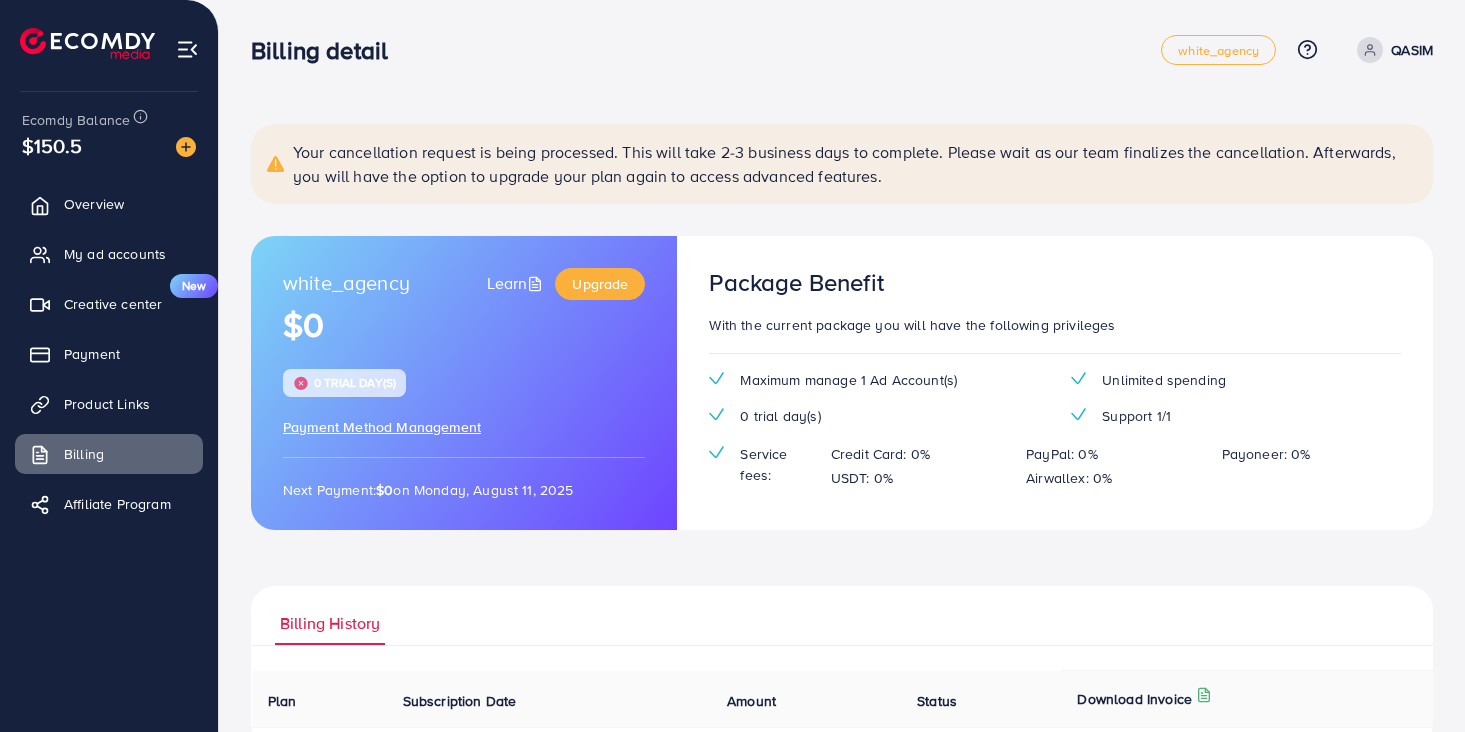 click on "Billing detail" at bounding box center [706, 50] 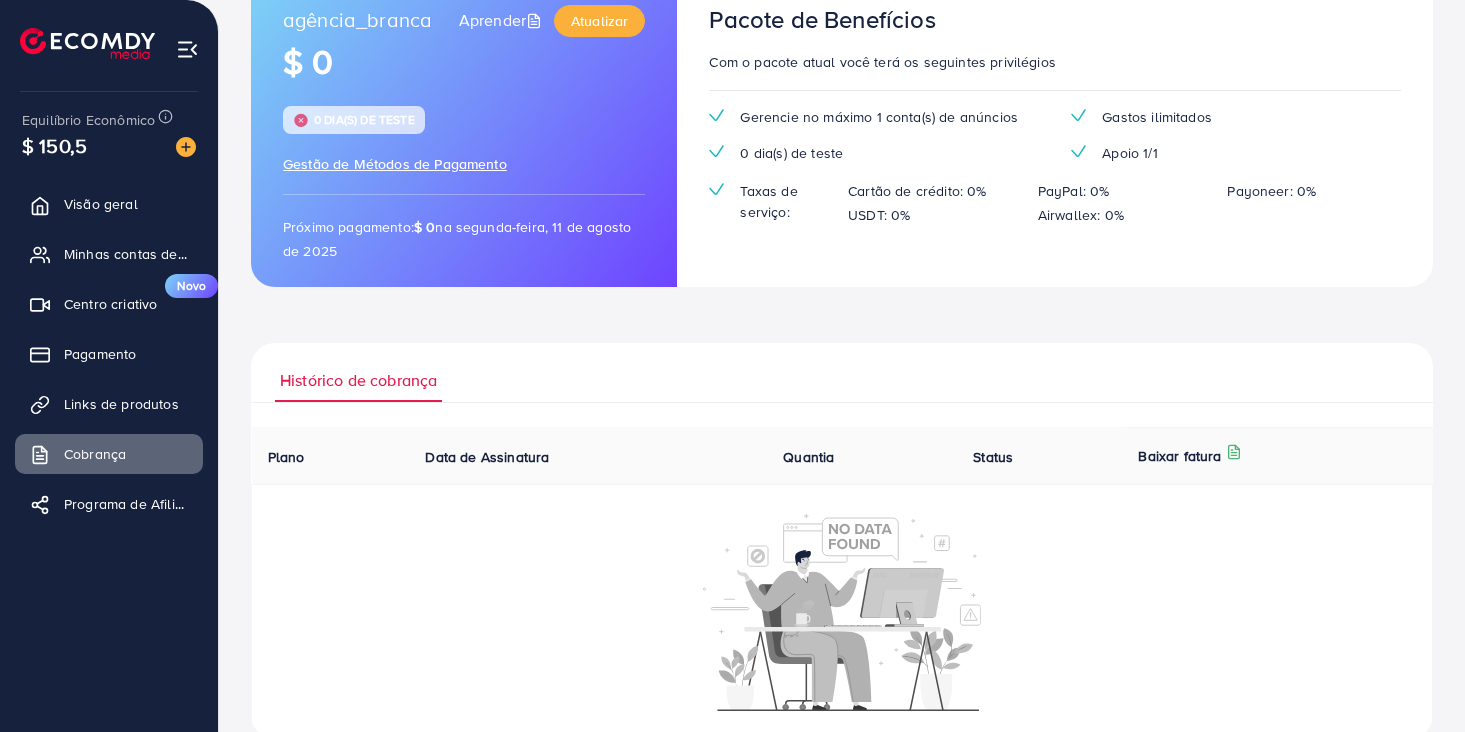 scroll, scrollTop: 106, scrollLeft: 0, axis: vertical 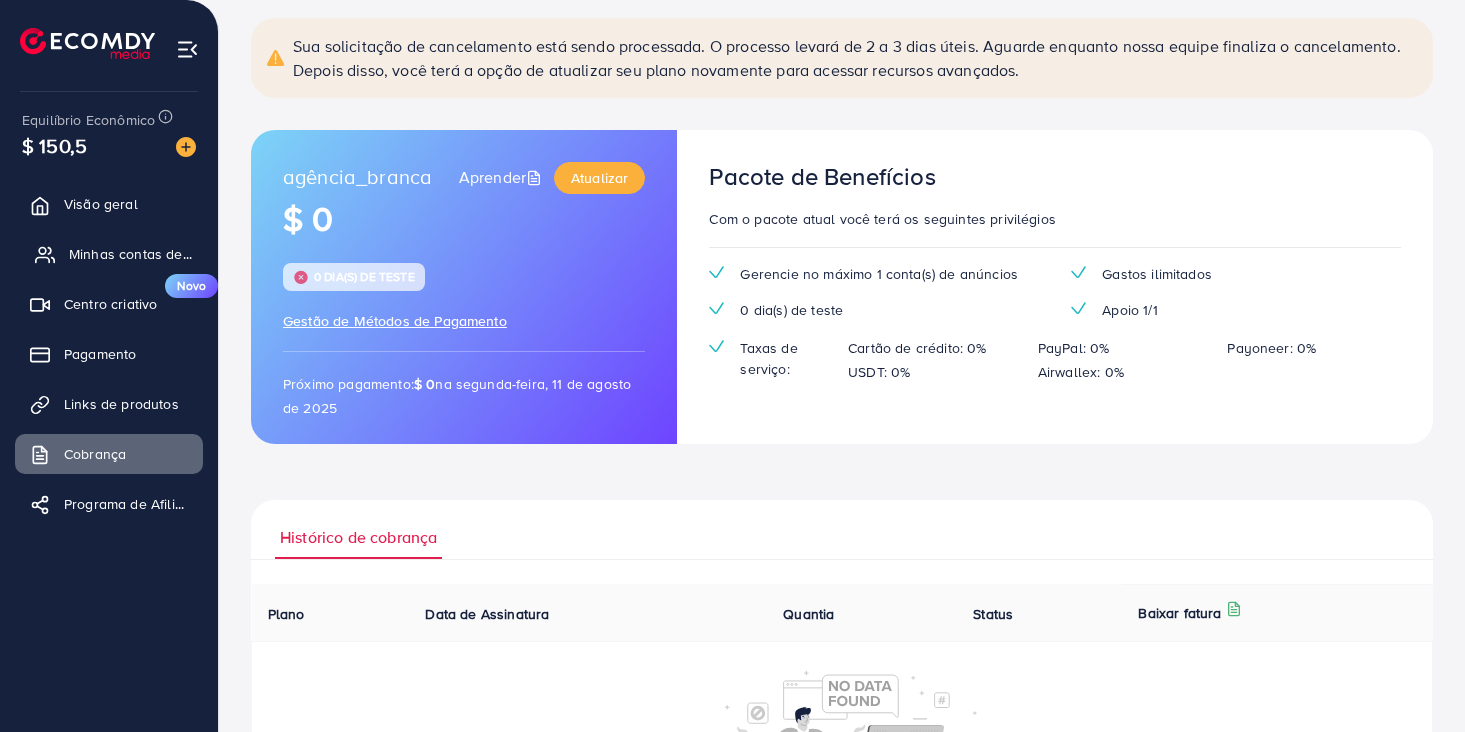 click on "Minhas contas de anúncios" at bounding box center (157, 254) 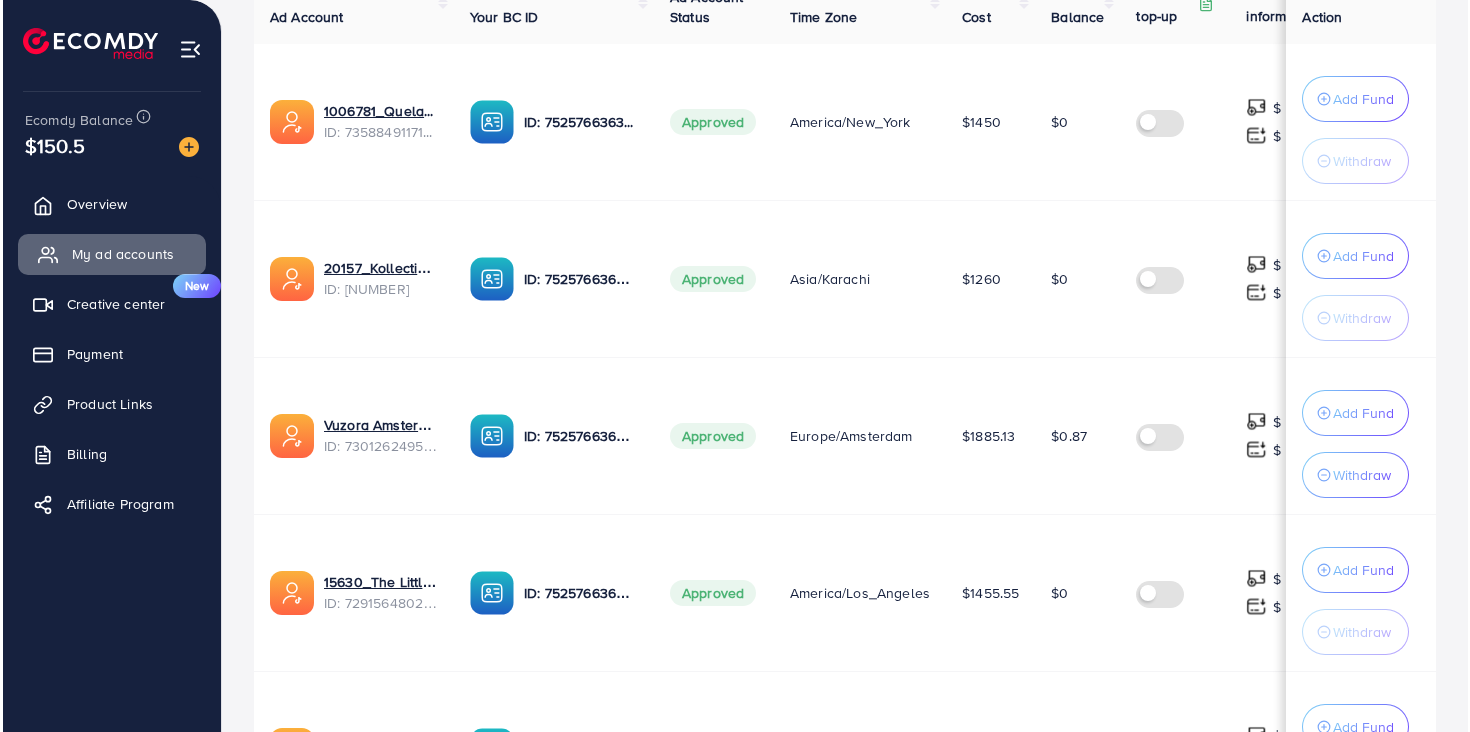 scroll, scrollTop: 435, scrollLeft: 0, axis: vertical 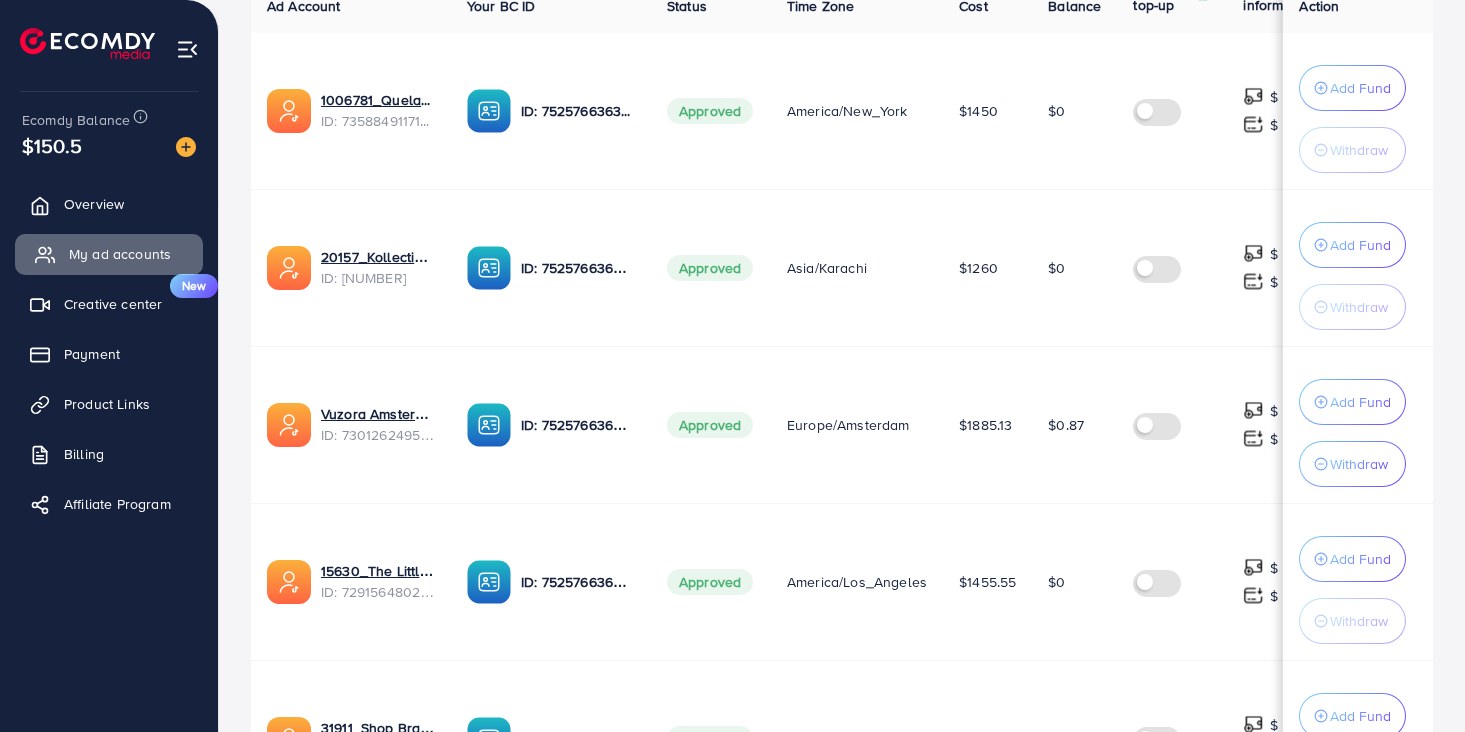 click on "Europe/Amsterdam" at bounding box center (857, 424) 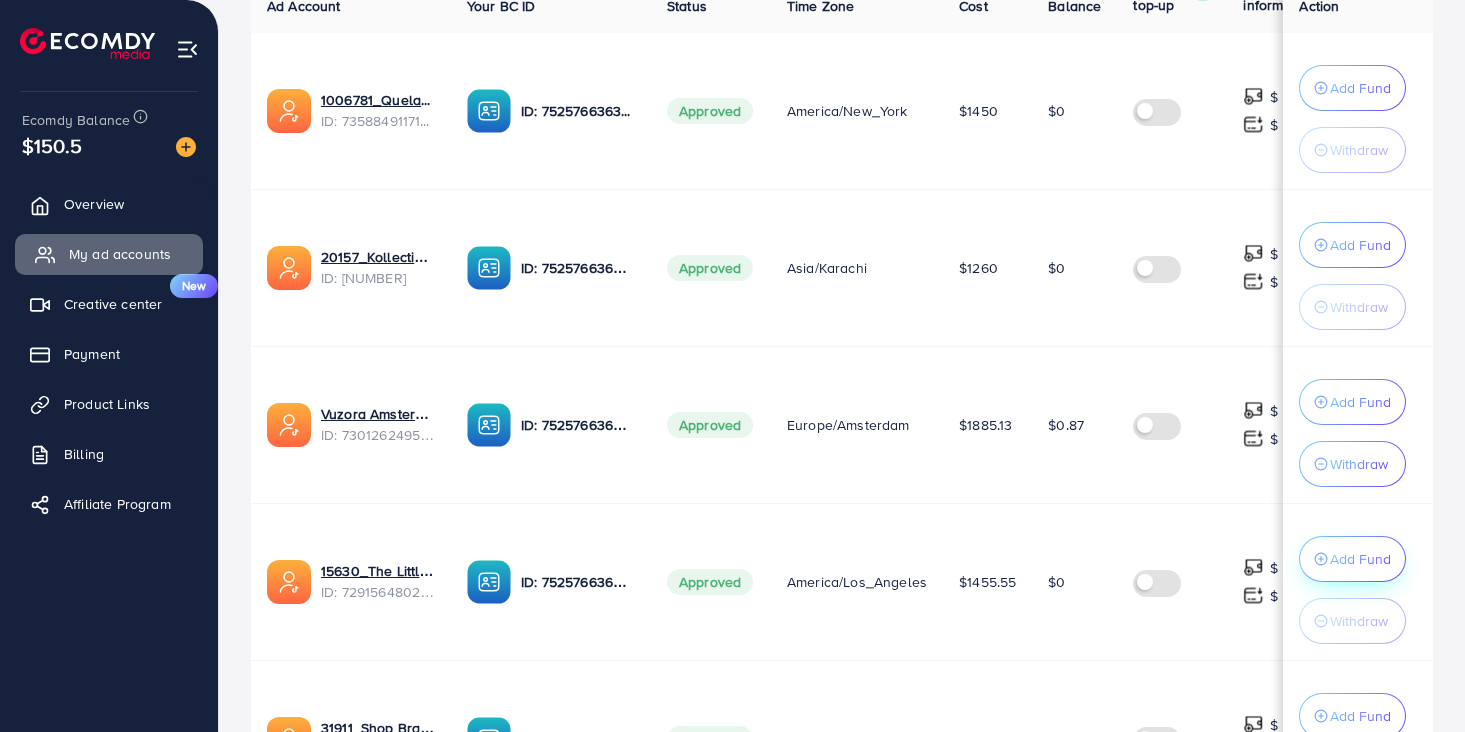 click on "Add Fund" at bounding box center (1352, 88) 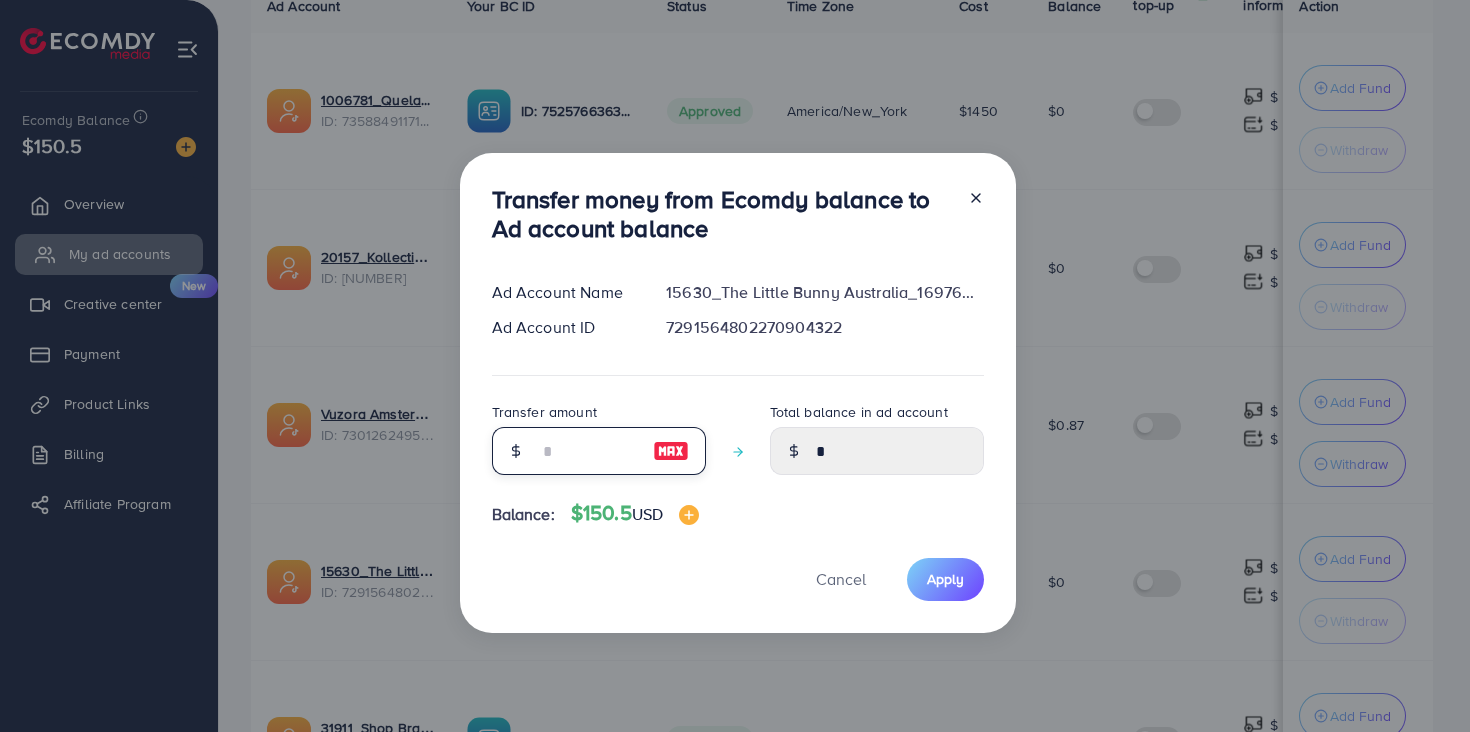 click at bounding box center (588, 451) 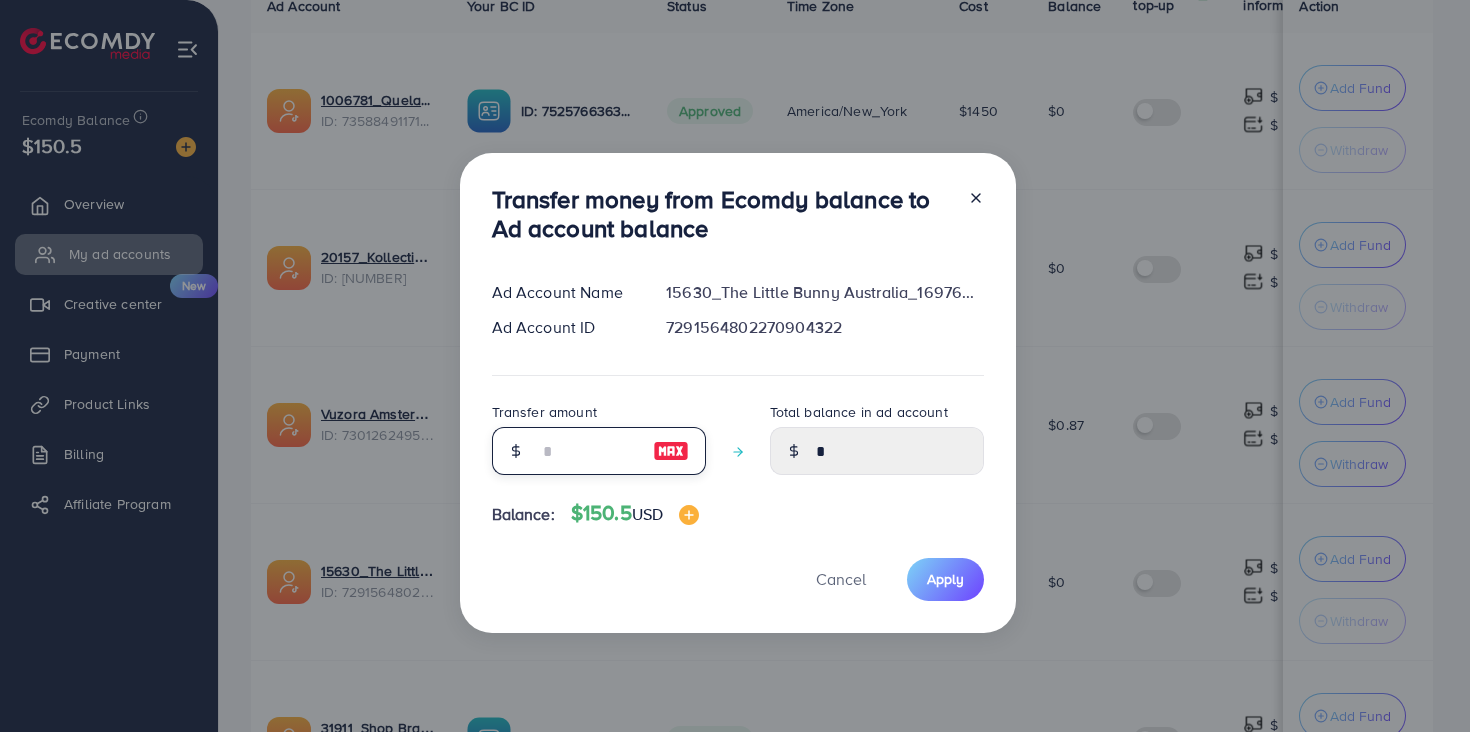 type on "*" 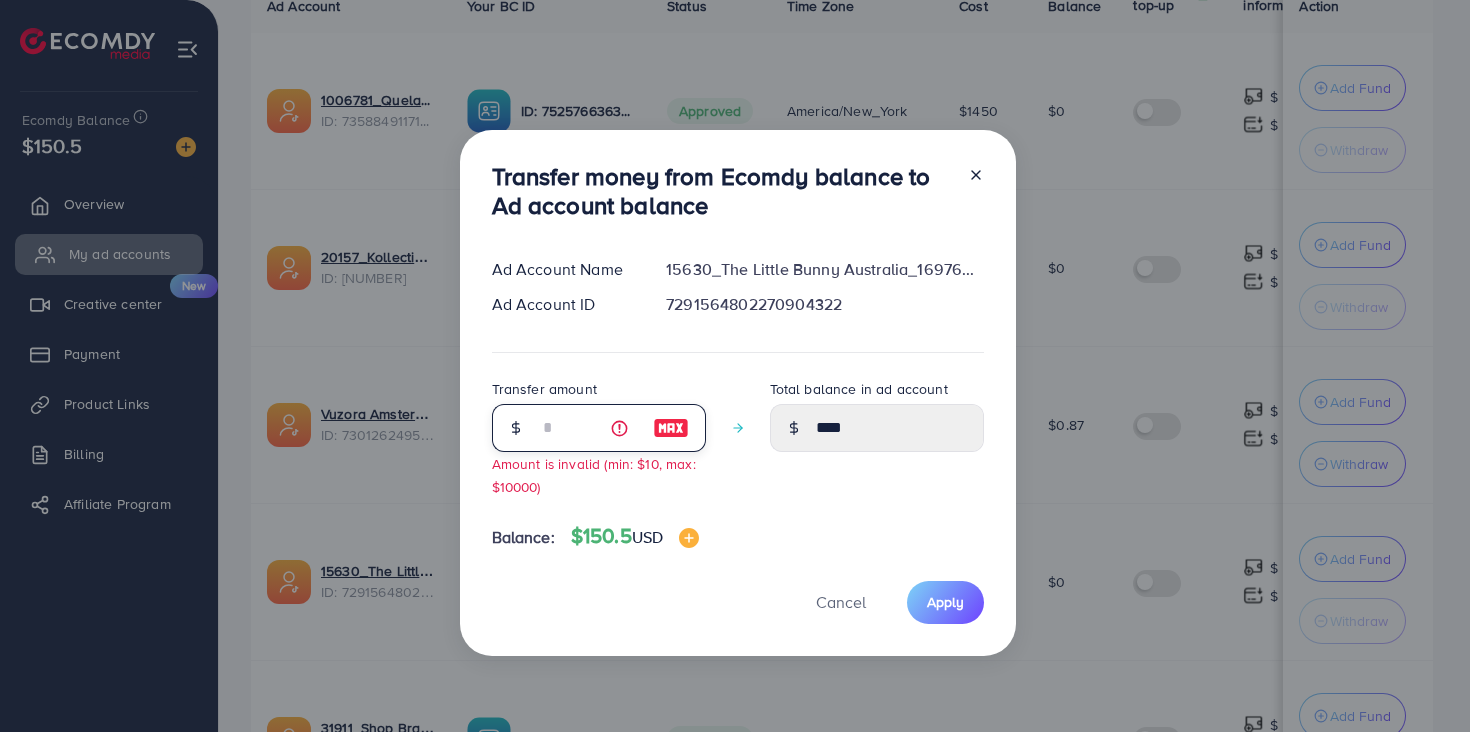 type on "**" 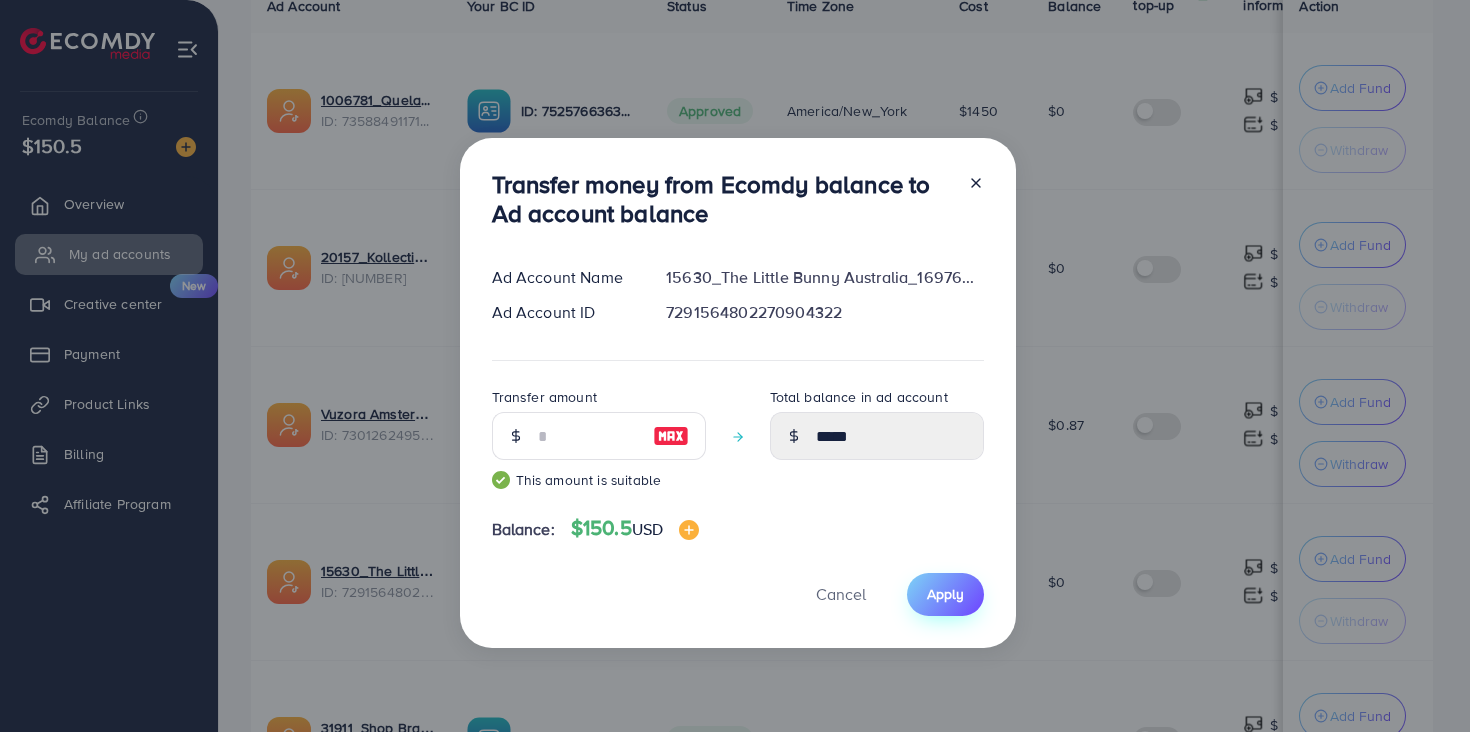 click on "Apply" at bounding box center (945, 594) 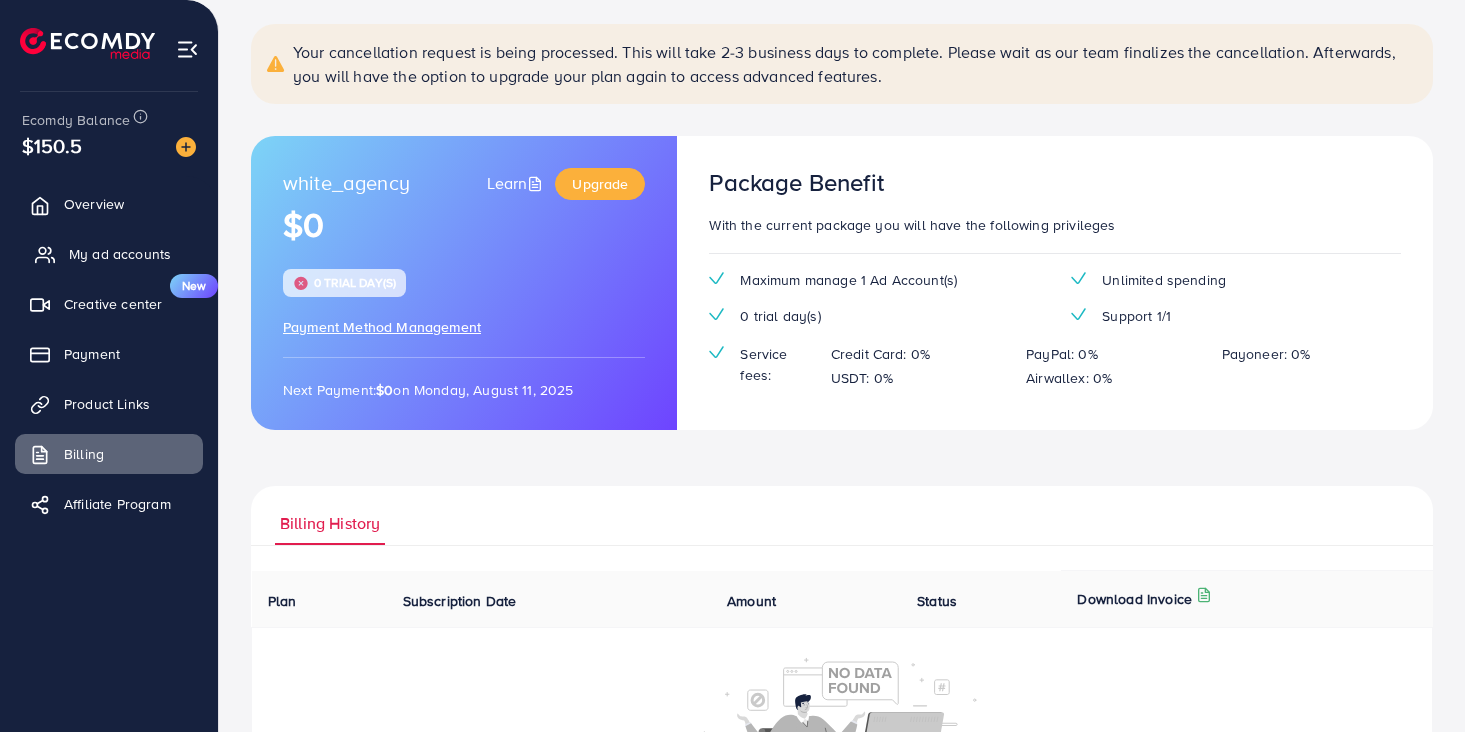 scroll, scrollTop: 70, scrollLeft: 0, axis: vertical 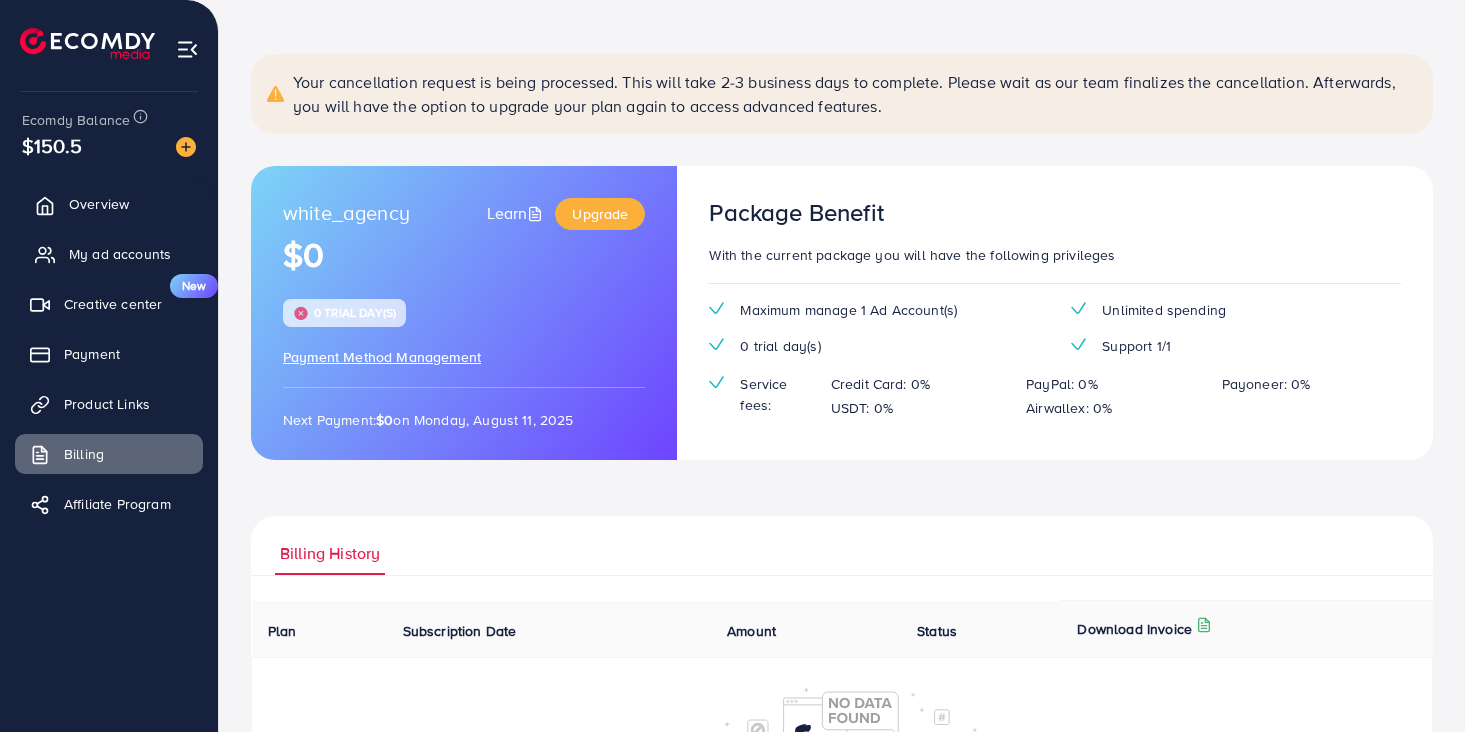click on "Overview" at bounding box center (99, 204) 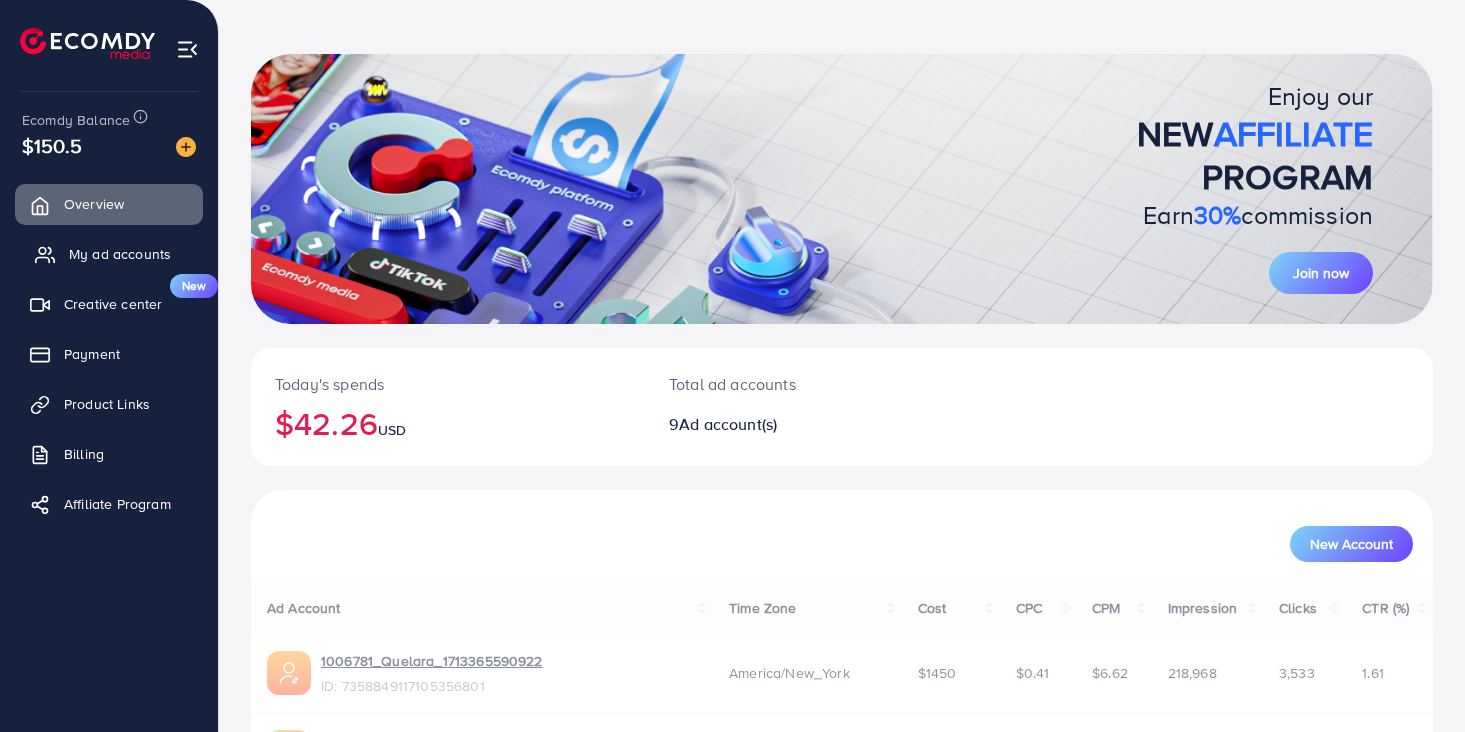 scroll, scrollTop: 0, scrollLeft: 0, axis: both 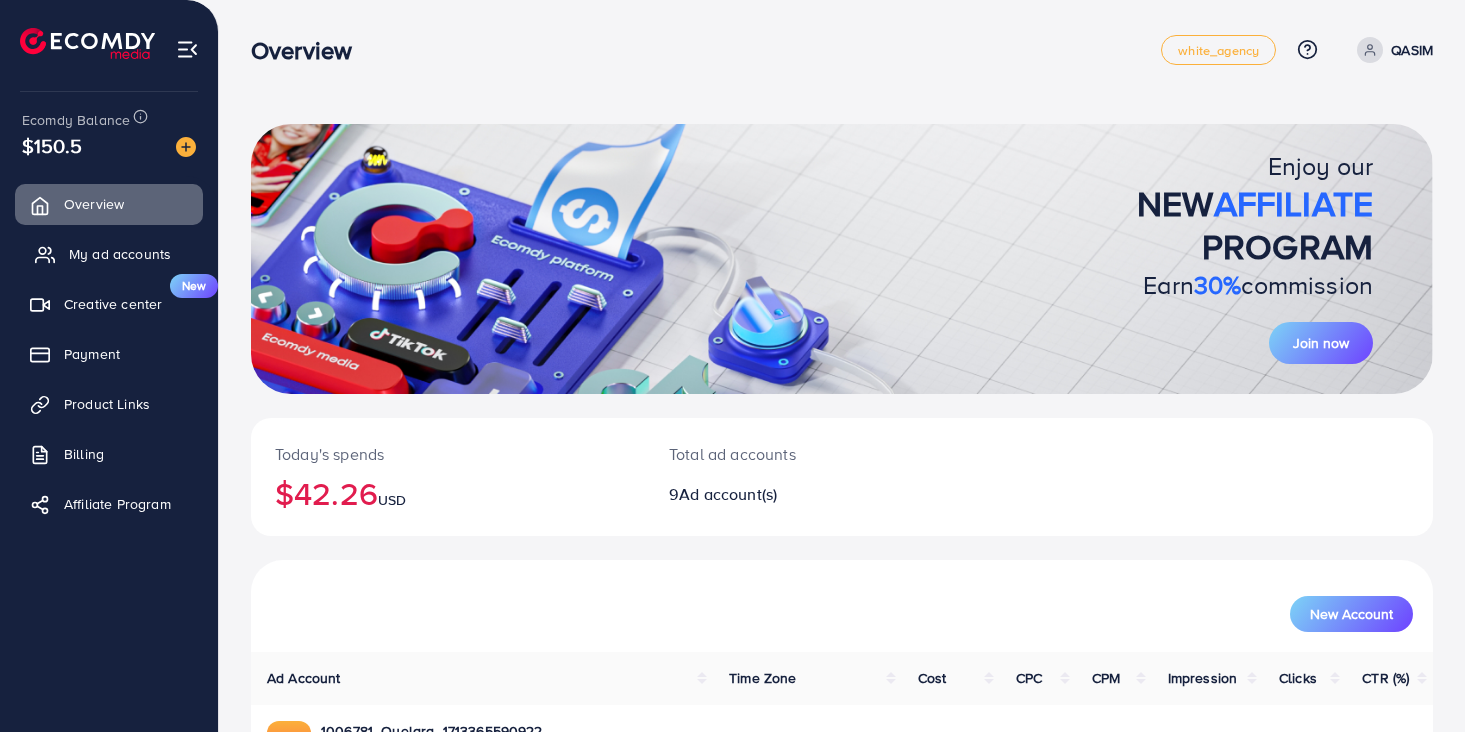 click on "My ad accounts" at bounding box center (109, 254) 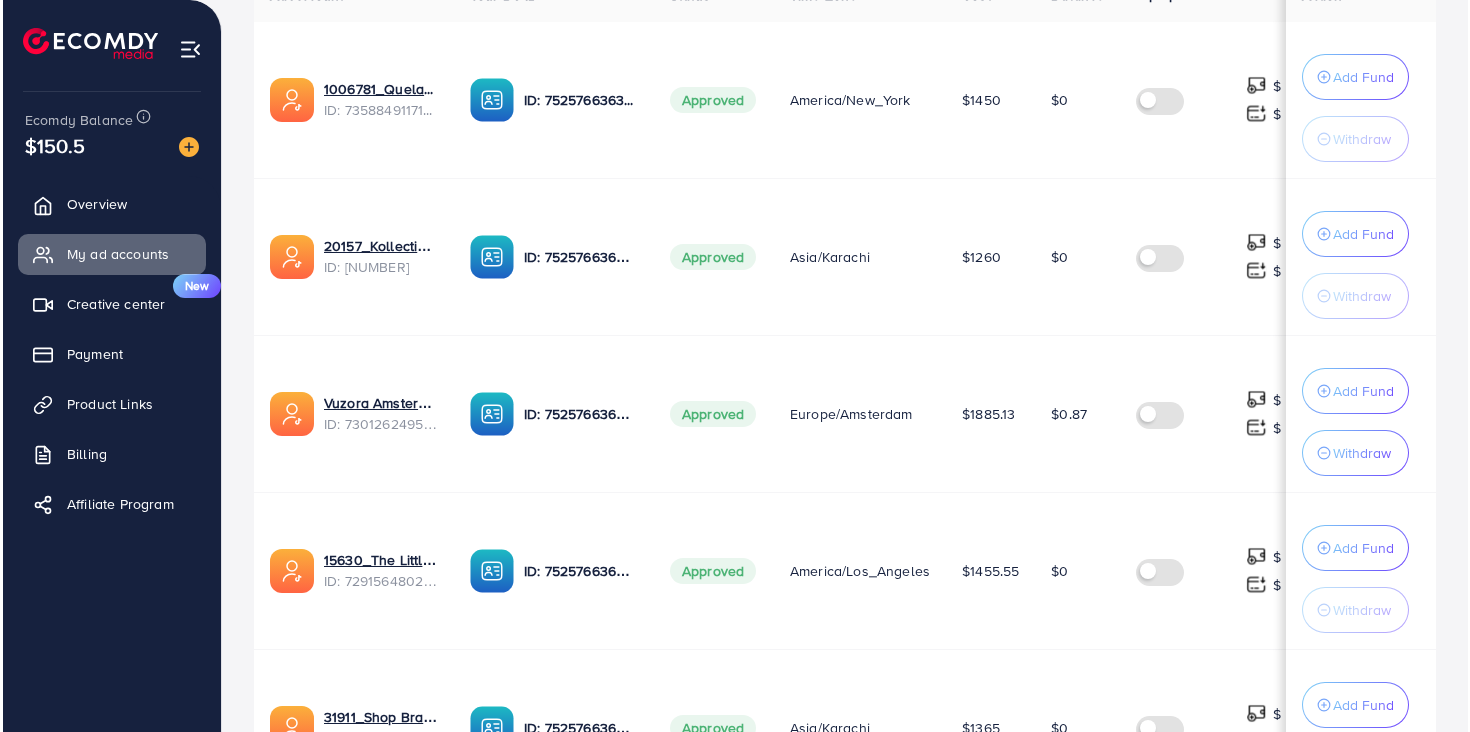 scroll, scrollTop: 550, scrollLeft: 0, axis: vertical 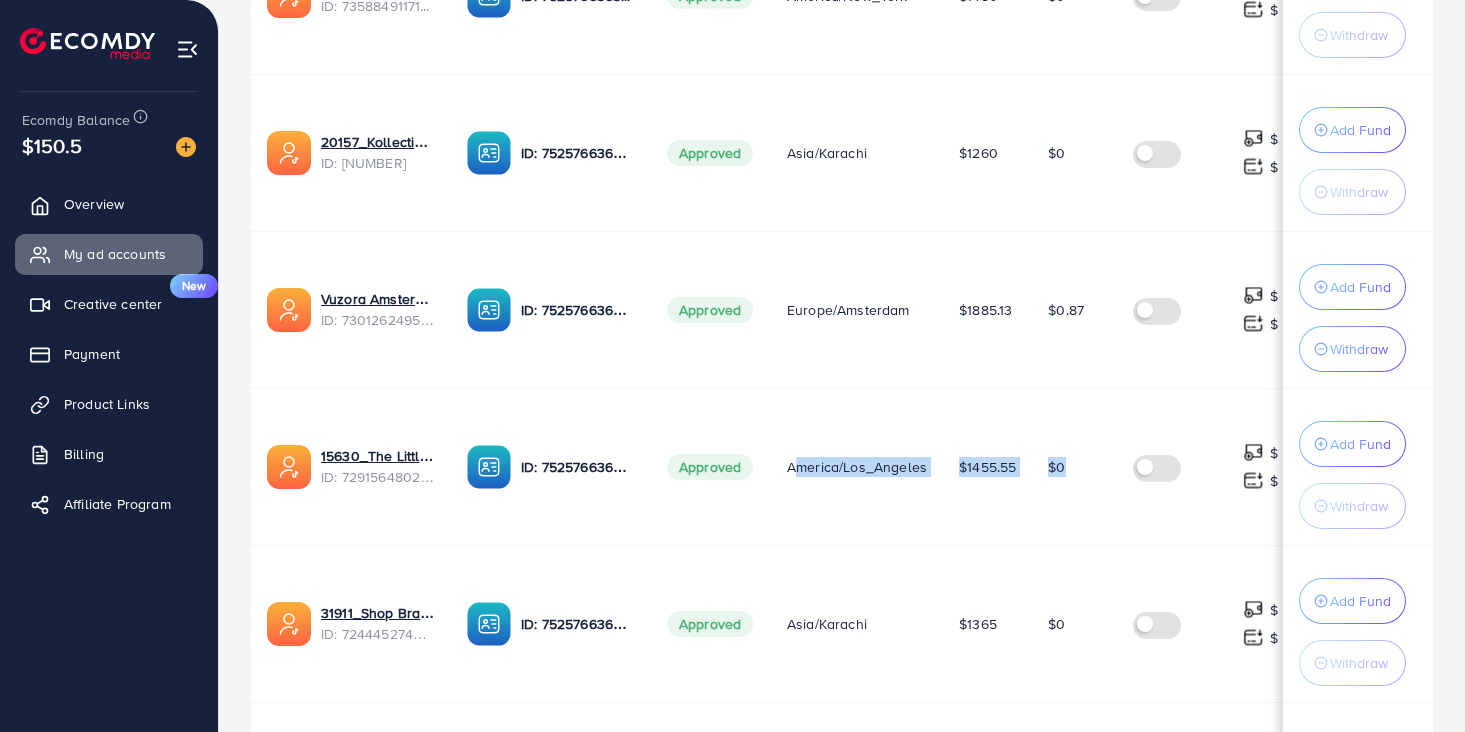 drag, startPoint x: 772, startPoint y: 470, endPoint x: 1138, endPoint y: 458, distance: 366.19666 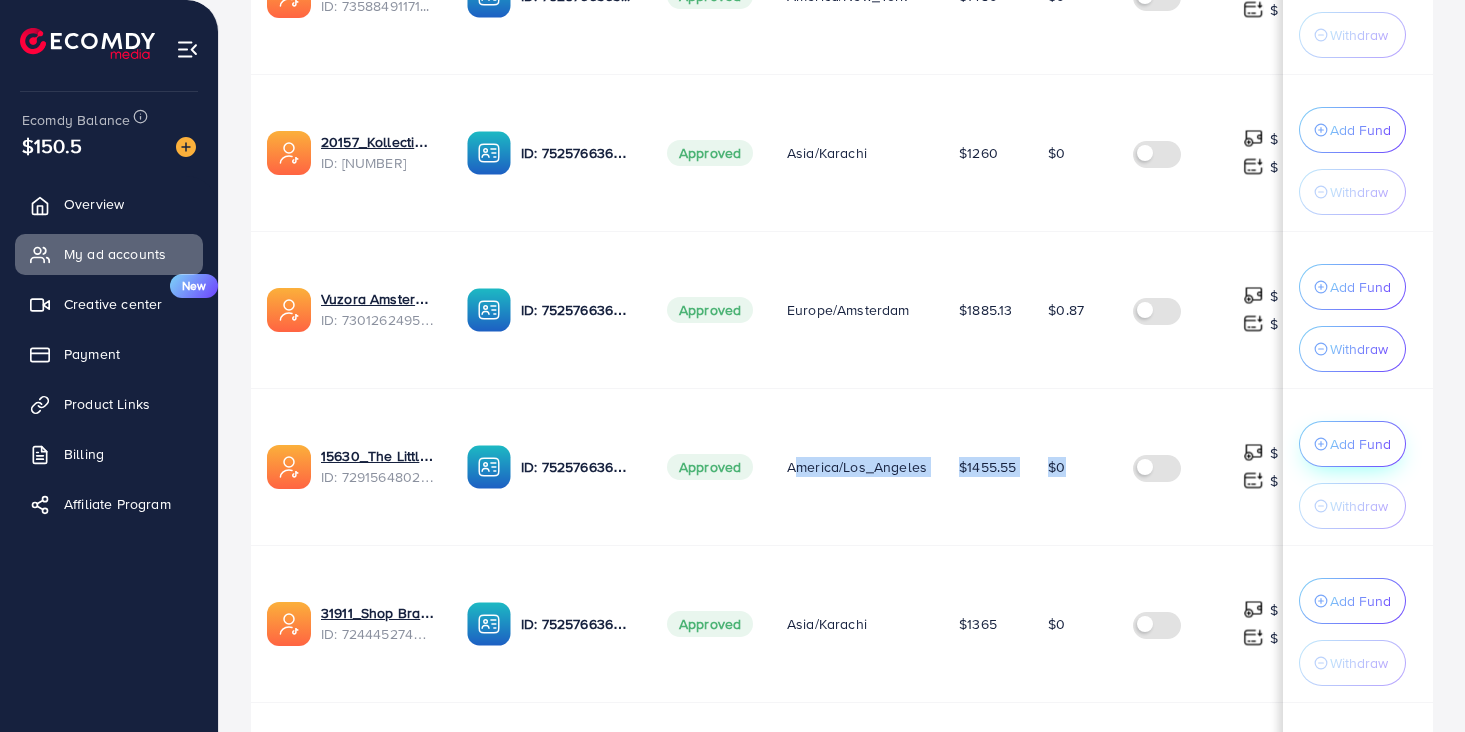 click on "Add Fund" at bounding box center [1360, -27] 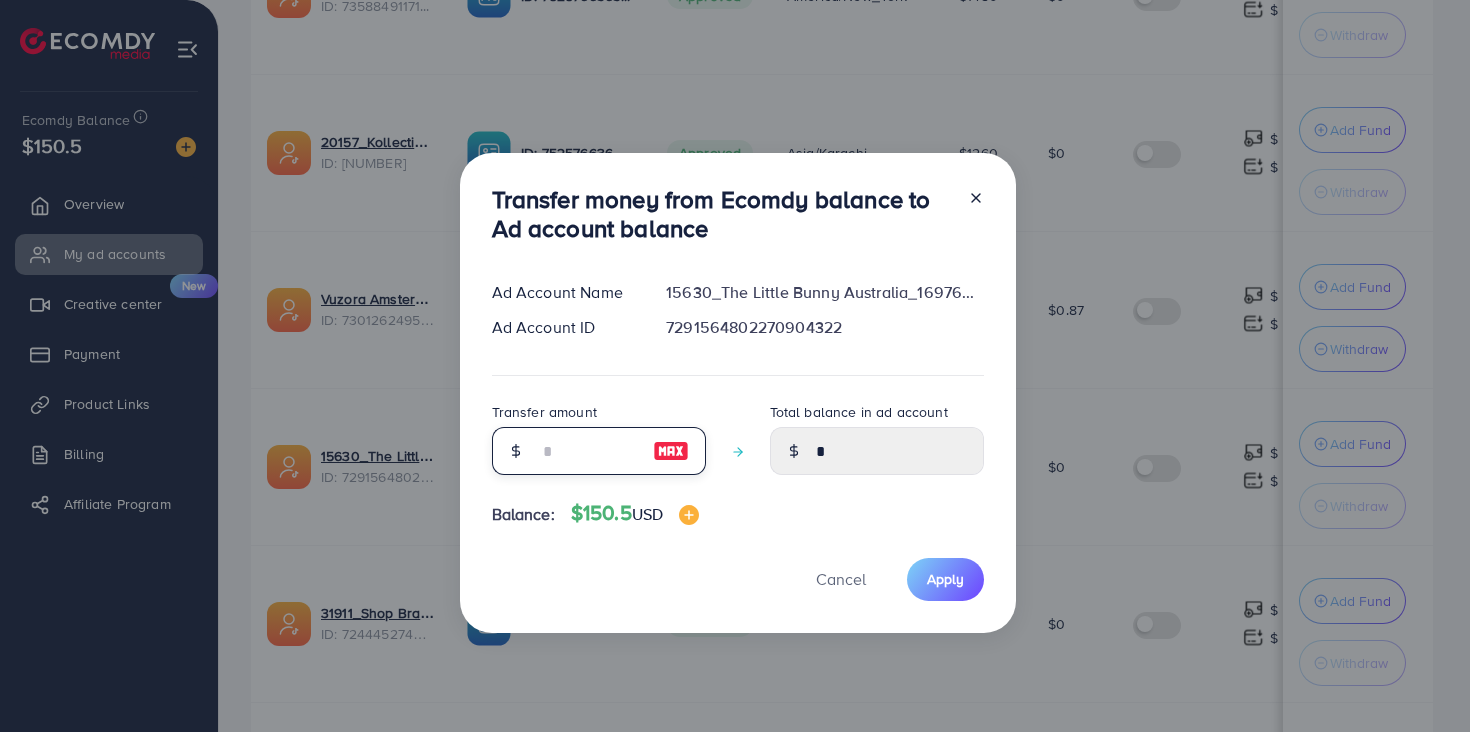 click at bounding box center [588, 451] 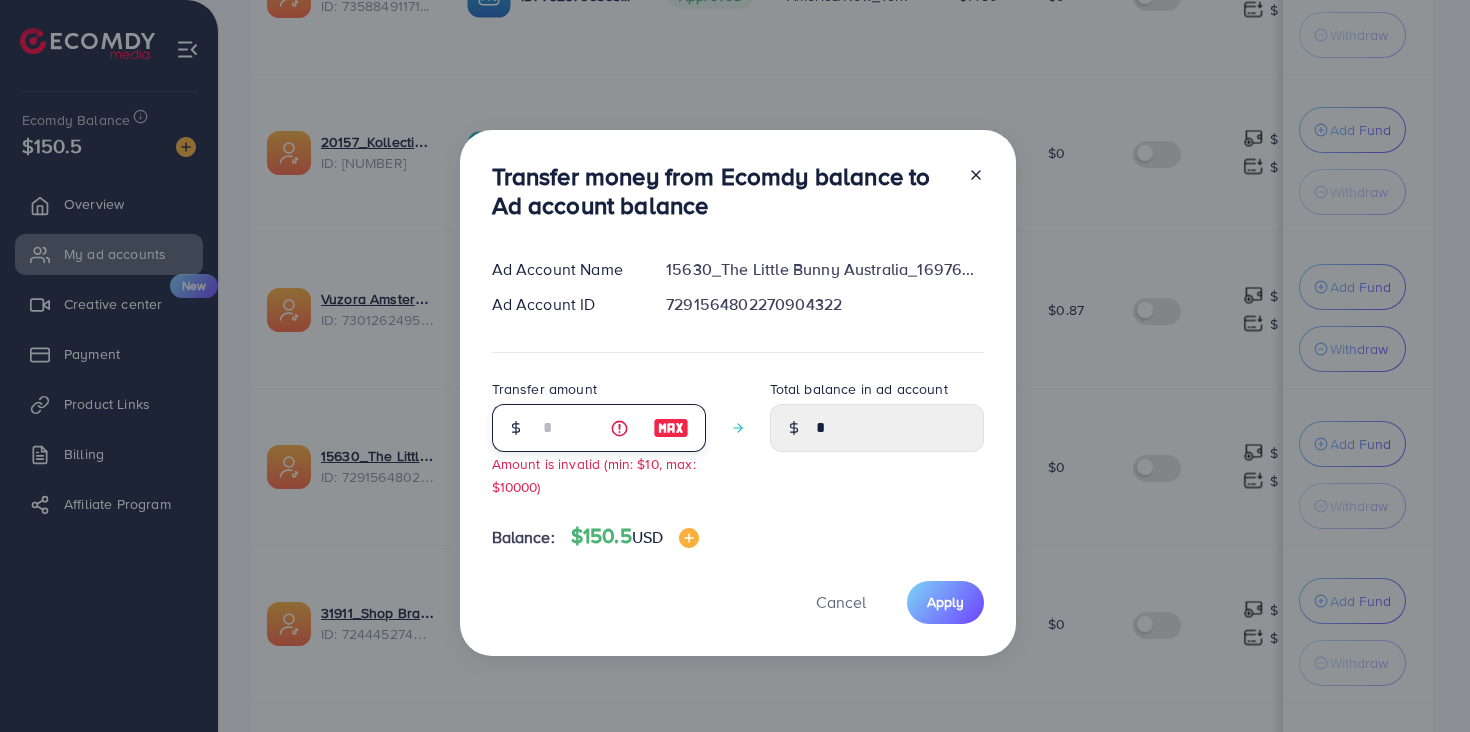 type on "****" 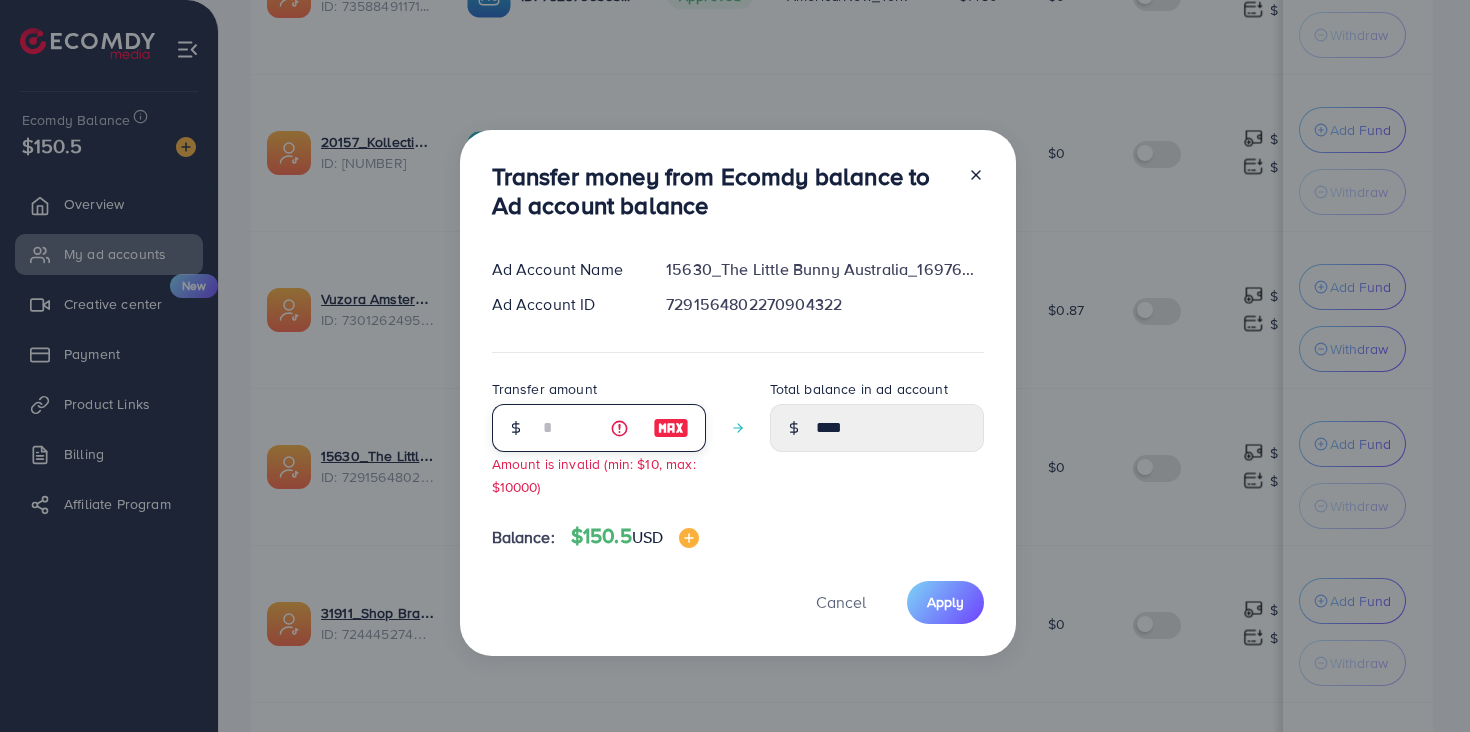 type on "**" 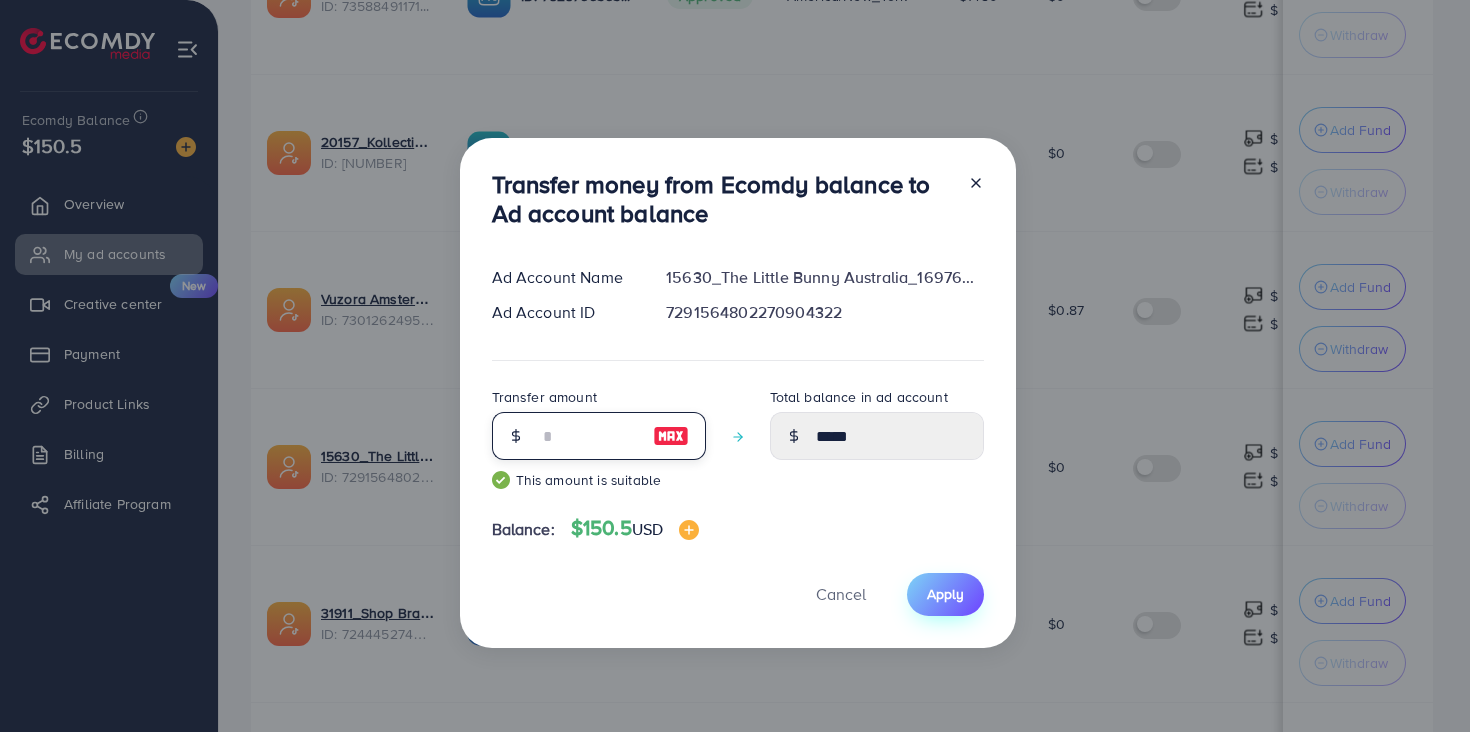 type on "**" 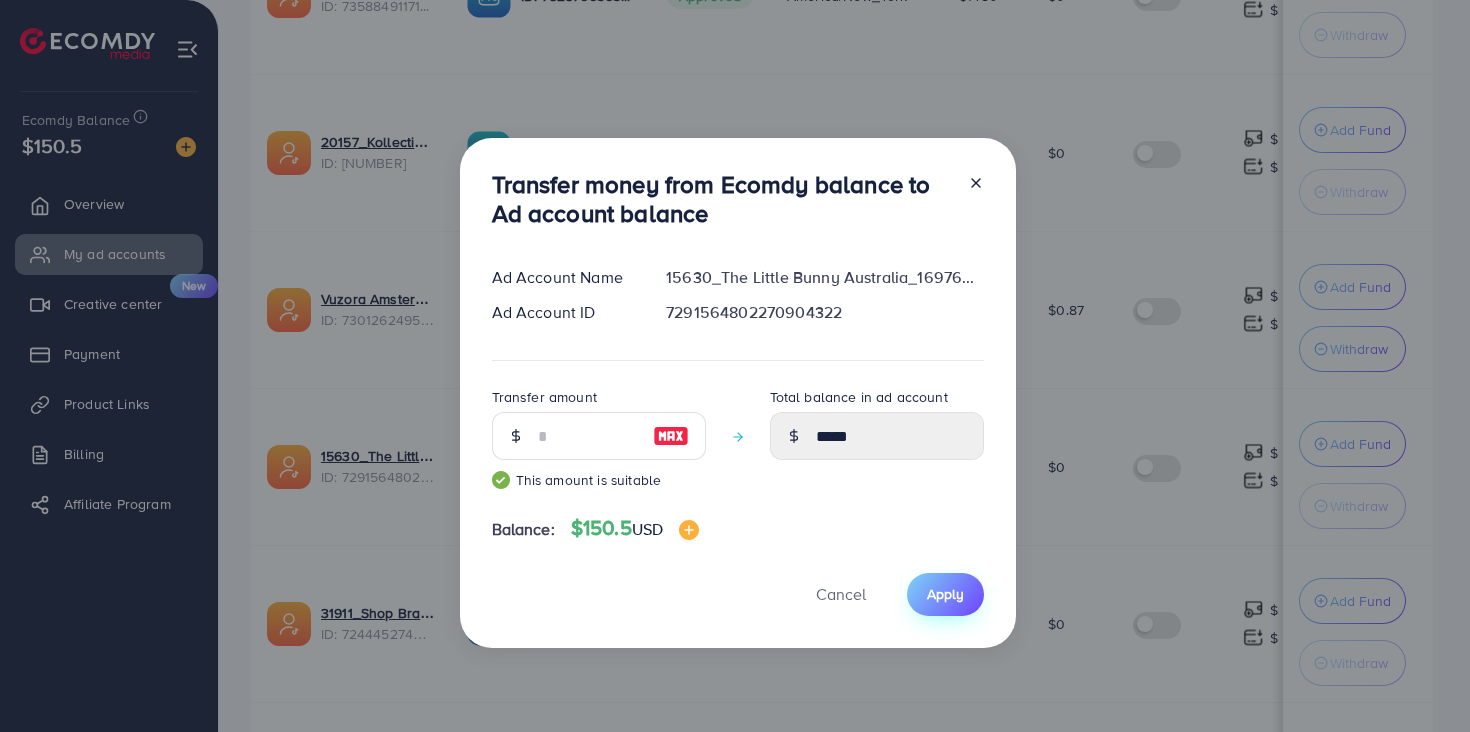 click on "Apply" at bounding box center [945, 594] 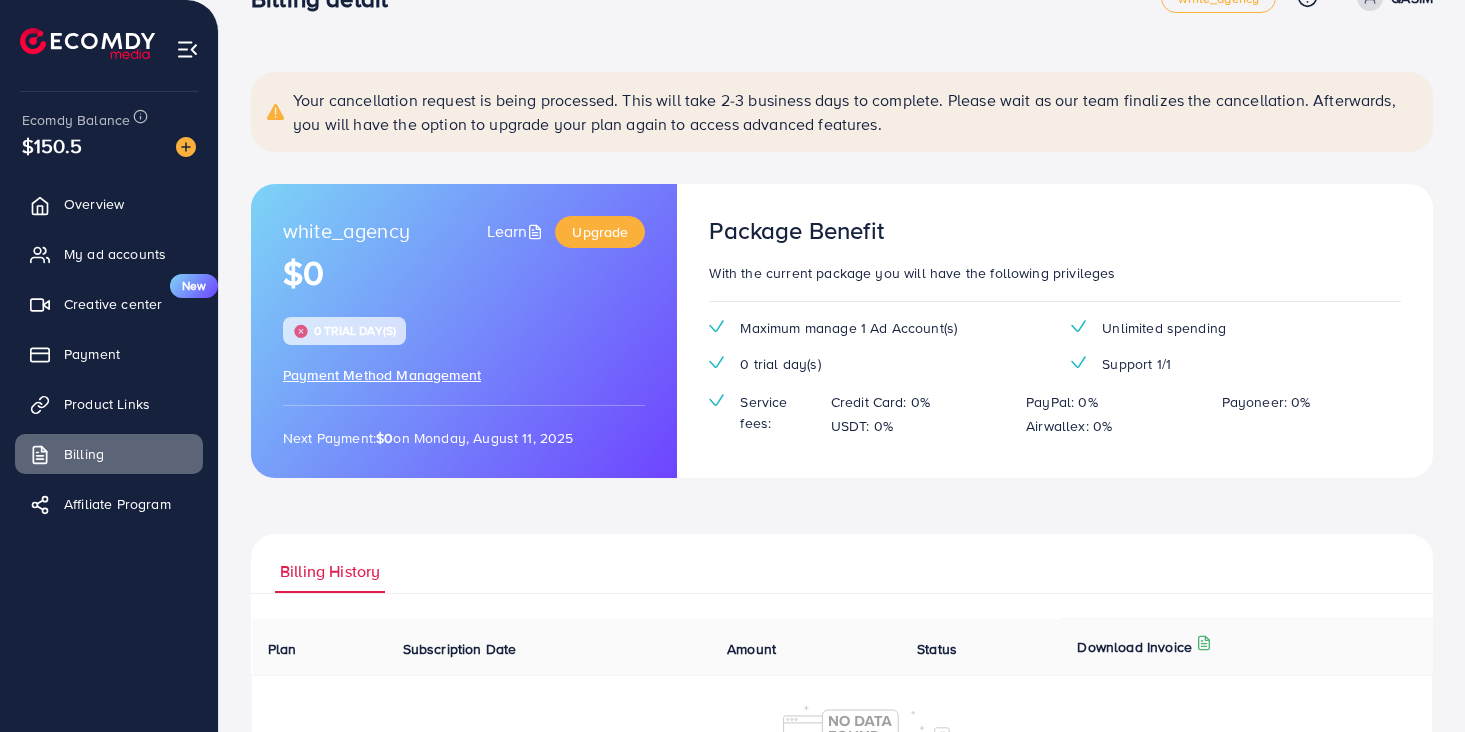 scroll, scrollTop: 0, scrollLeft: 0, axis: both 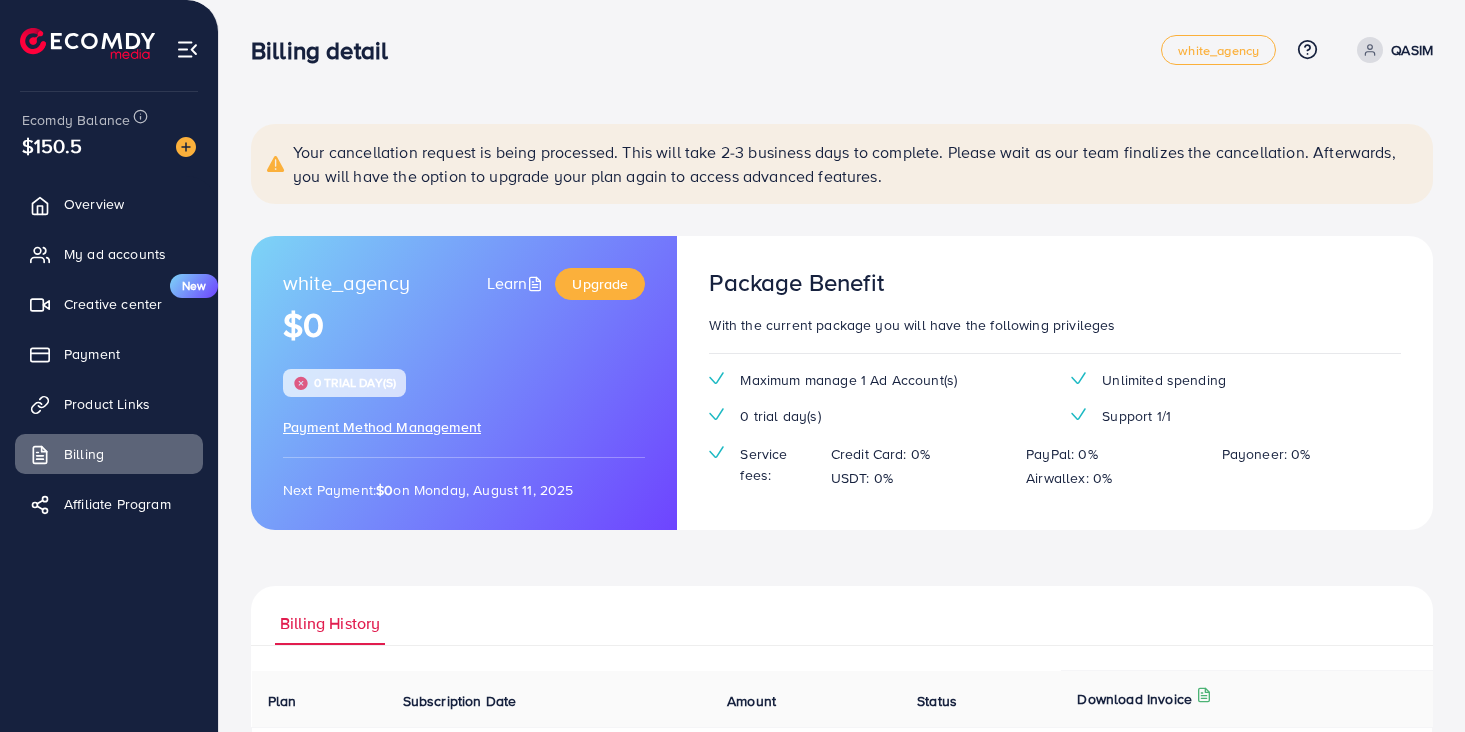 click 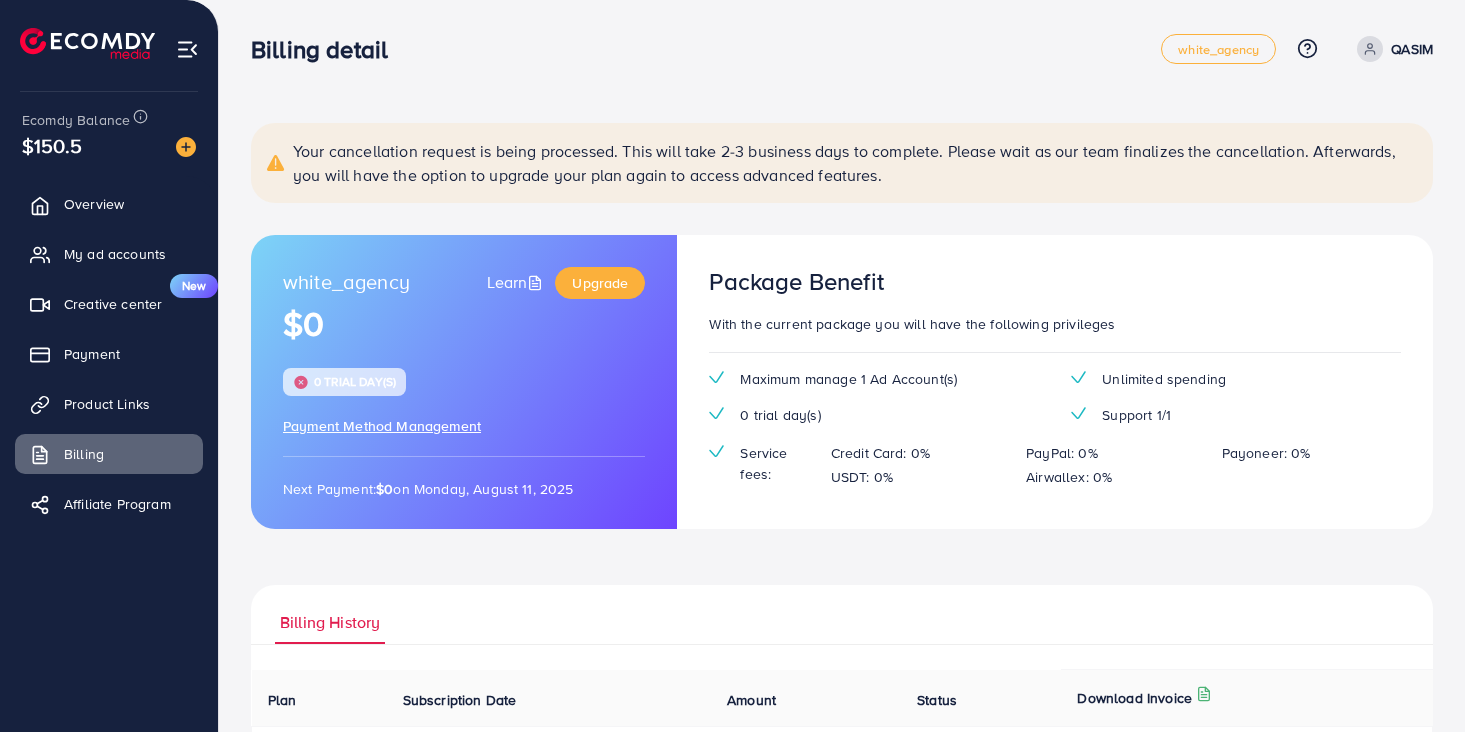 scroll, scrollTop: 0, scrollLeft: 0, axis: both 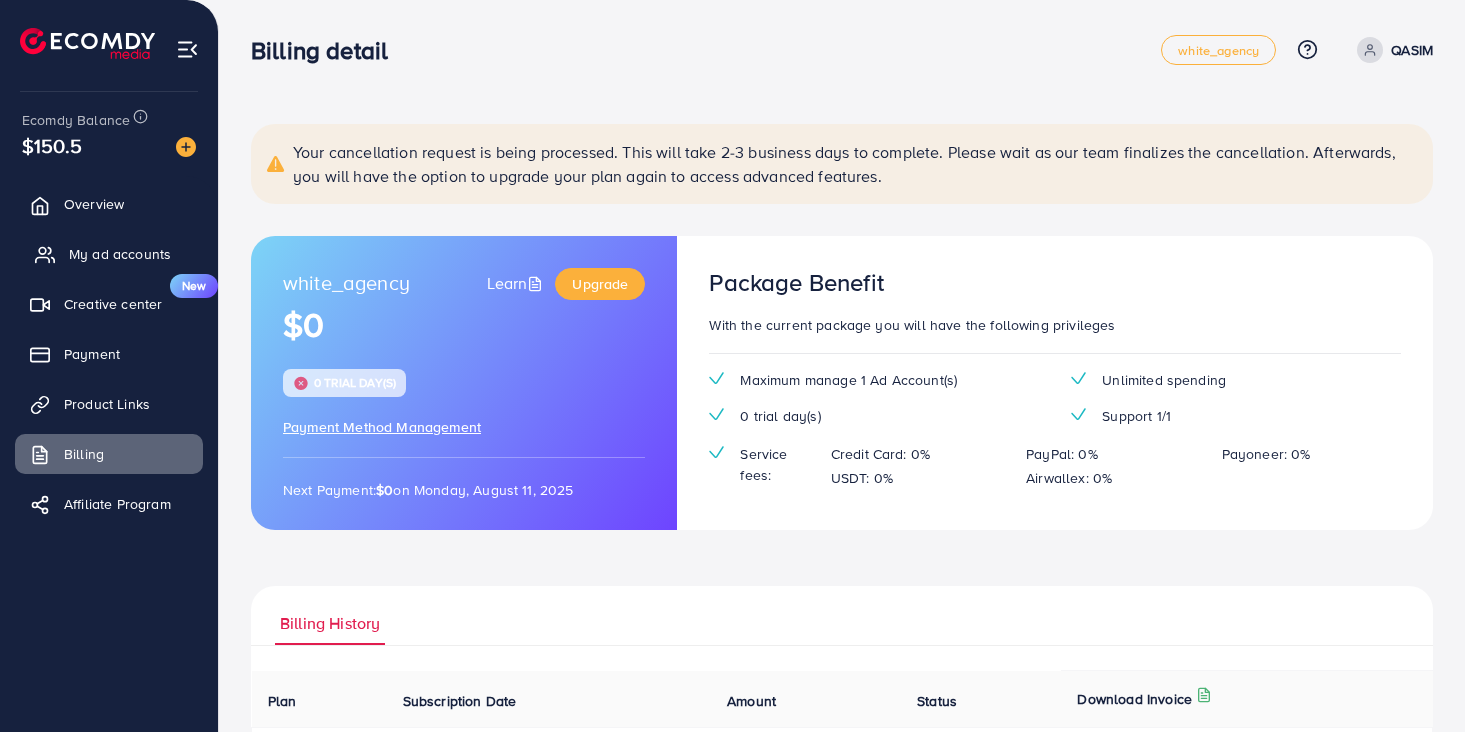 click on "My ad accounts" at bounding box center [109, 254] 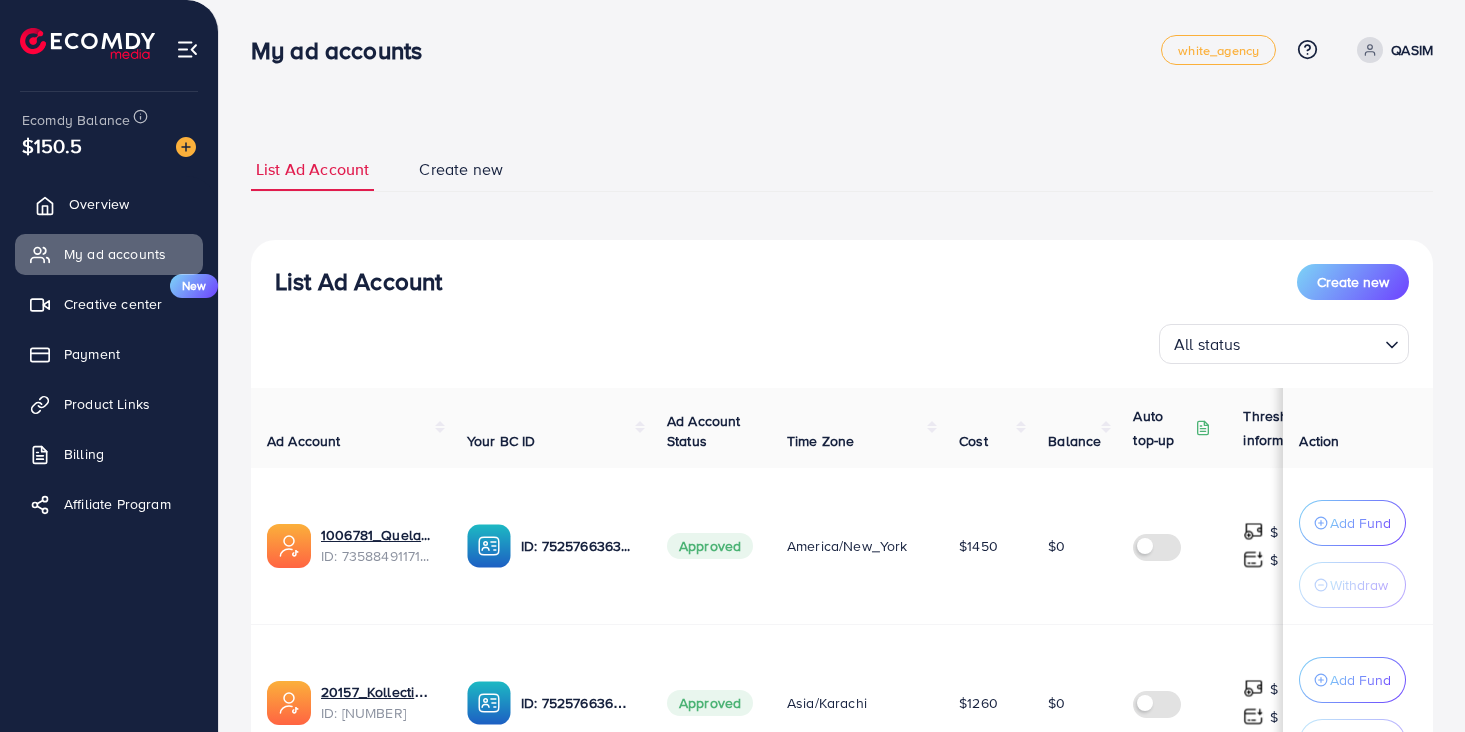 click on "Overview" at bounding box center (99, 204) 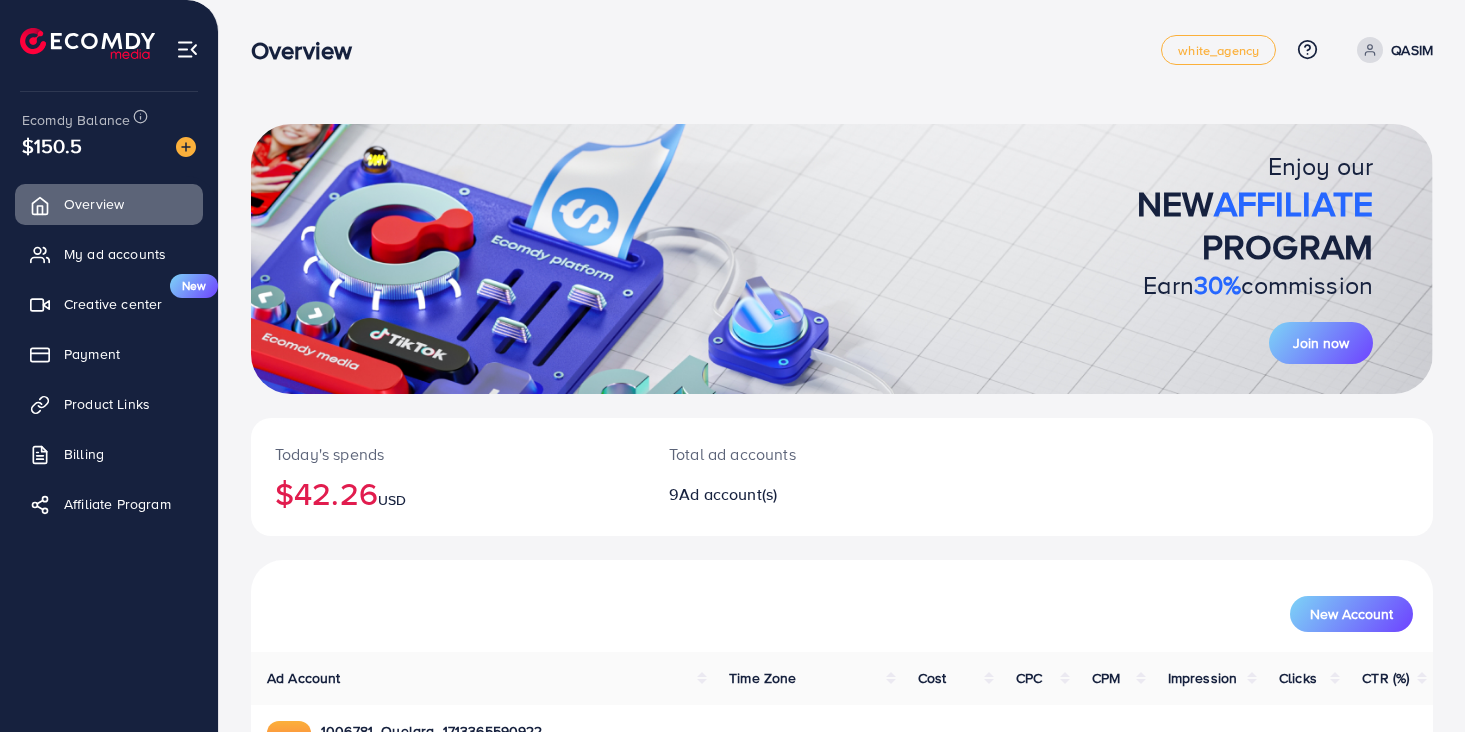 drag, startPoint x: 479, startPoint y: 270, endPoint x: 857, endPoint y: 303, distance: 379.43774 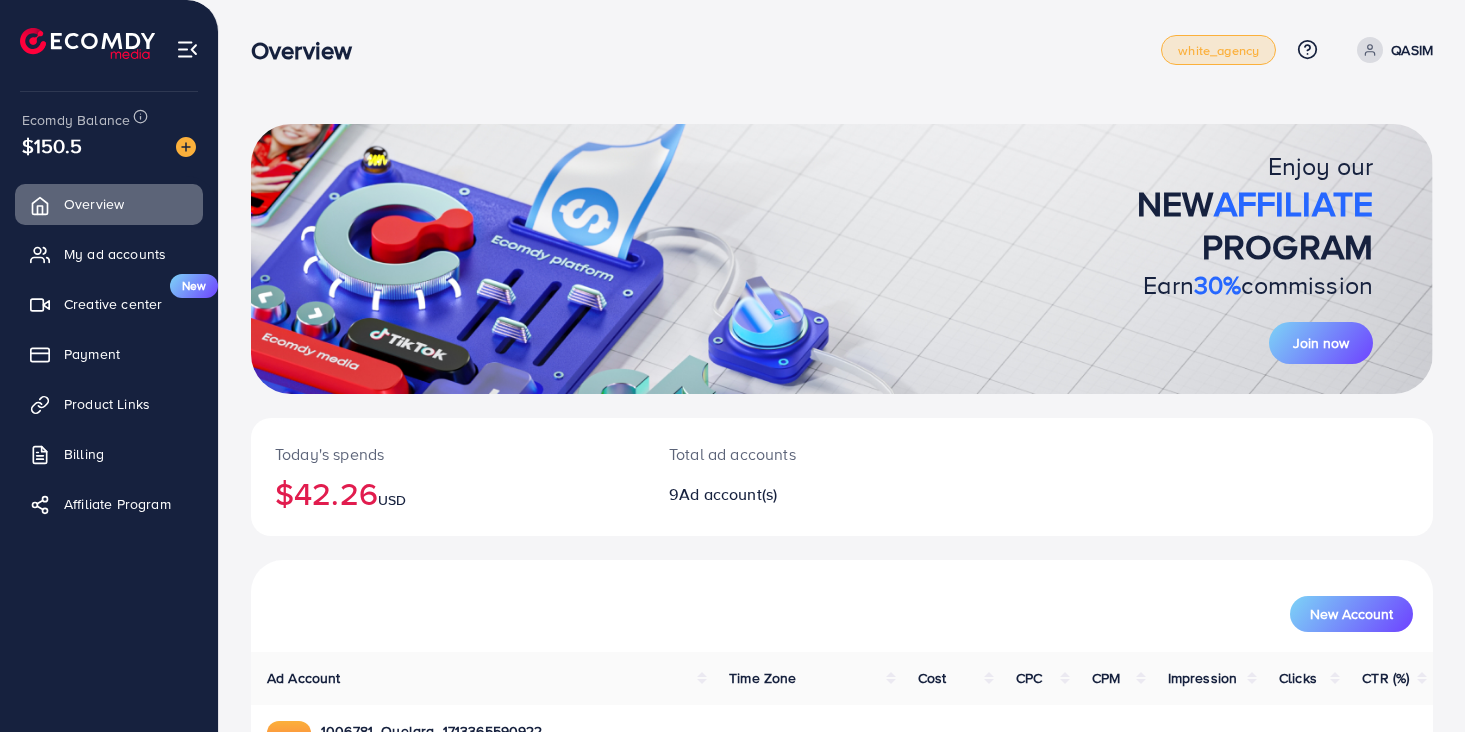 click on "white_agency" at bounding box center (1218, 50) 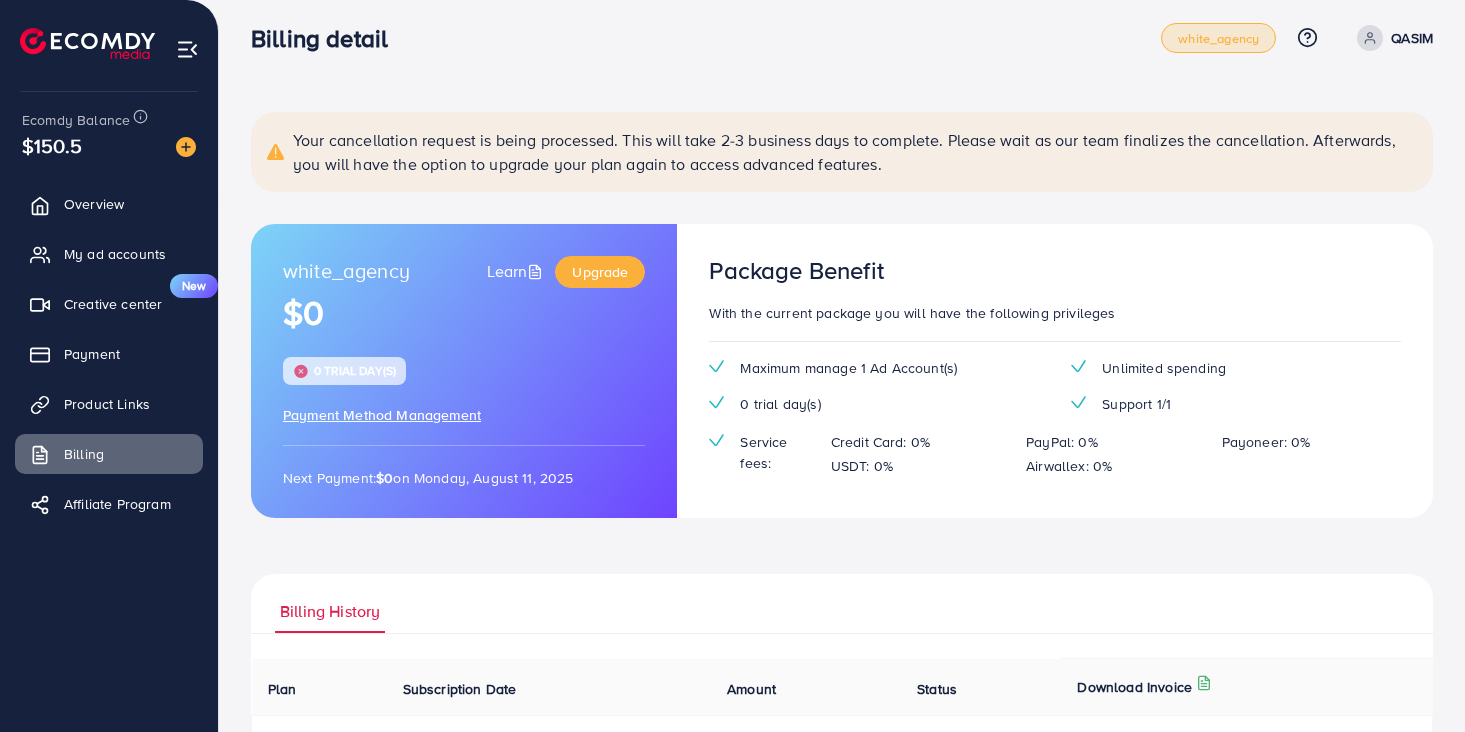 scroll, scrollTop: 0, scrollLeft: 0, axis: both 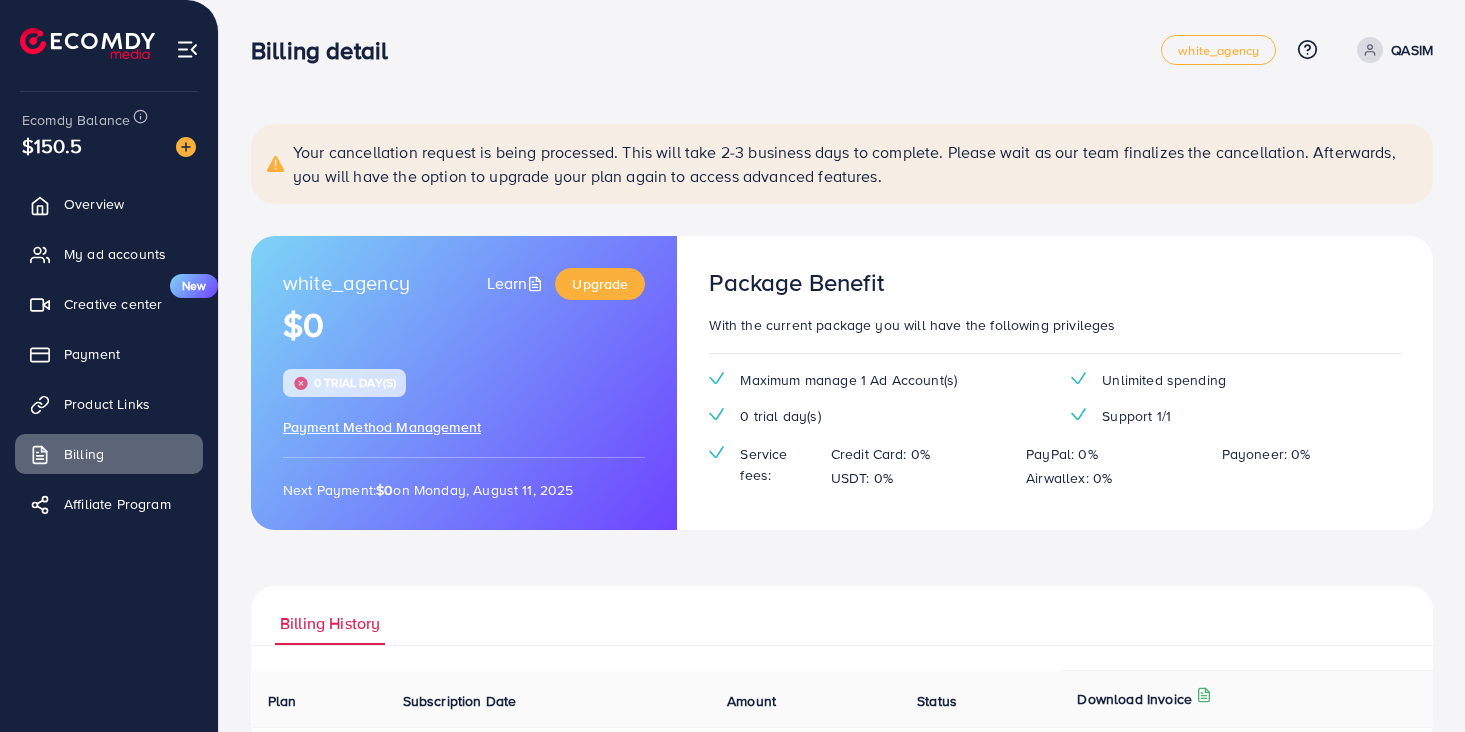 drag, startPoint x: 778, startPoint y: 191, endPoint x: 422, endPoint y: 105, distance: 366.24036 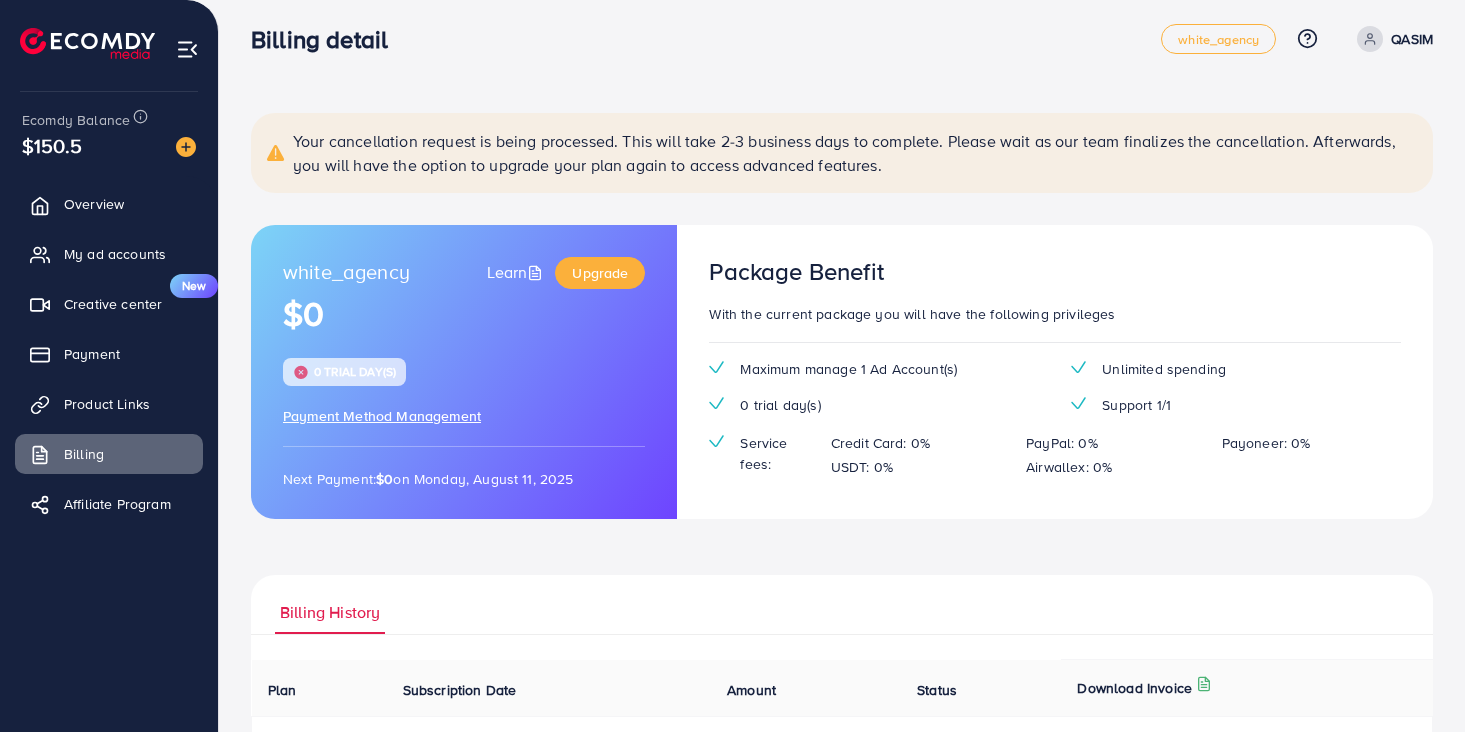 scroll, scrollTop: 41, scrollLeft: 0, axis: vertical 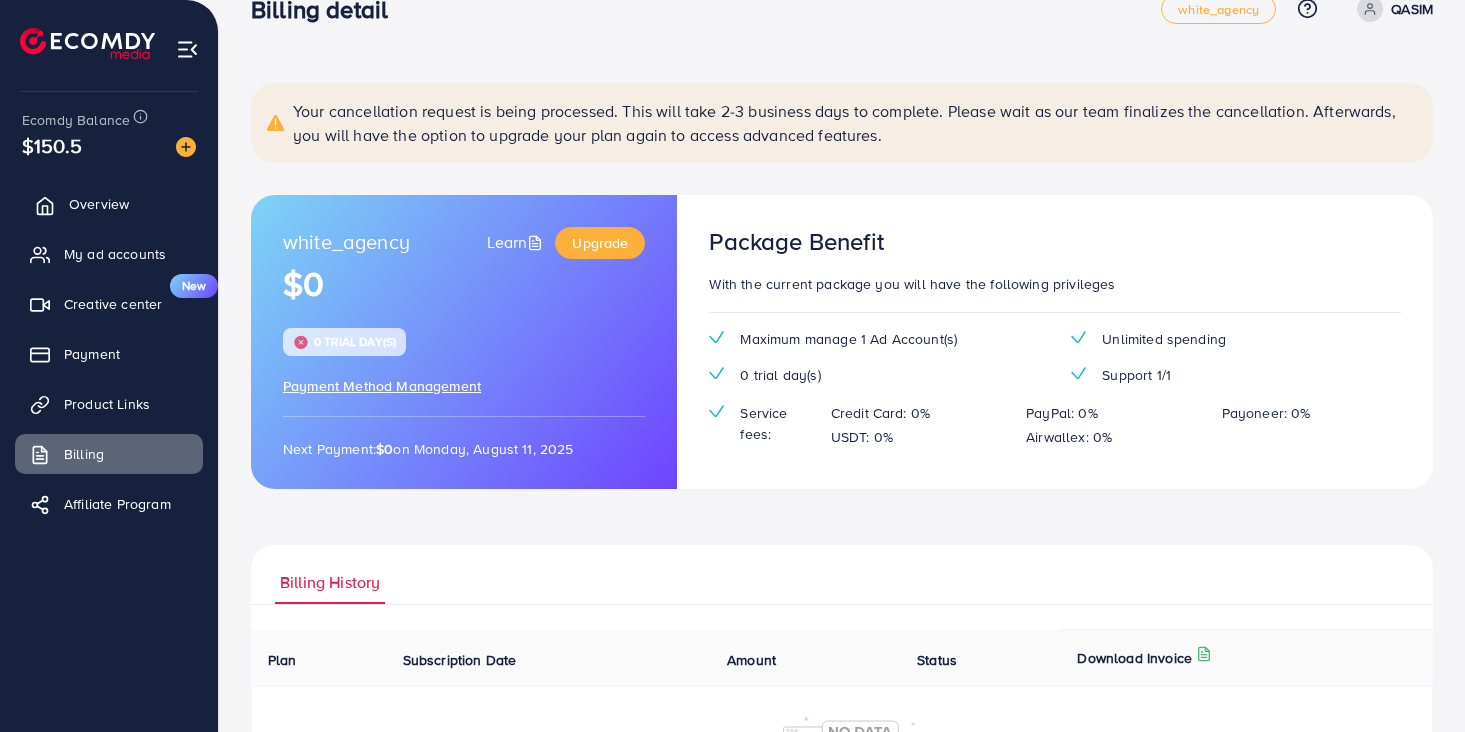 click on "Overview" at bounding box center (109, 204) 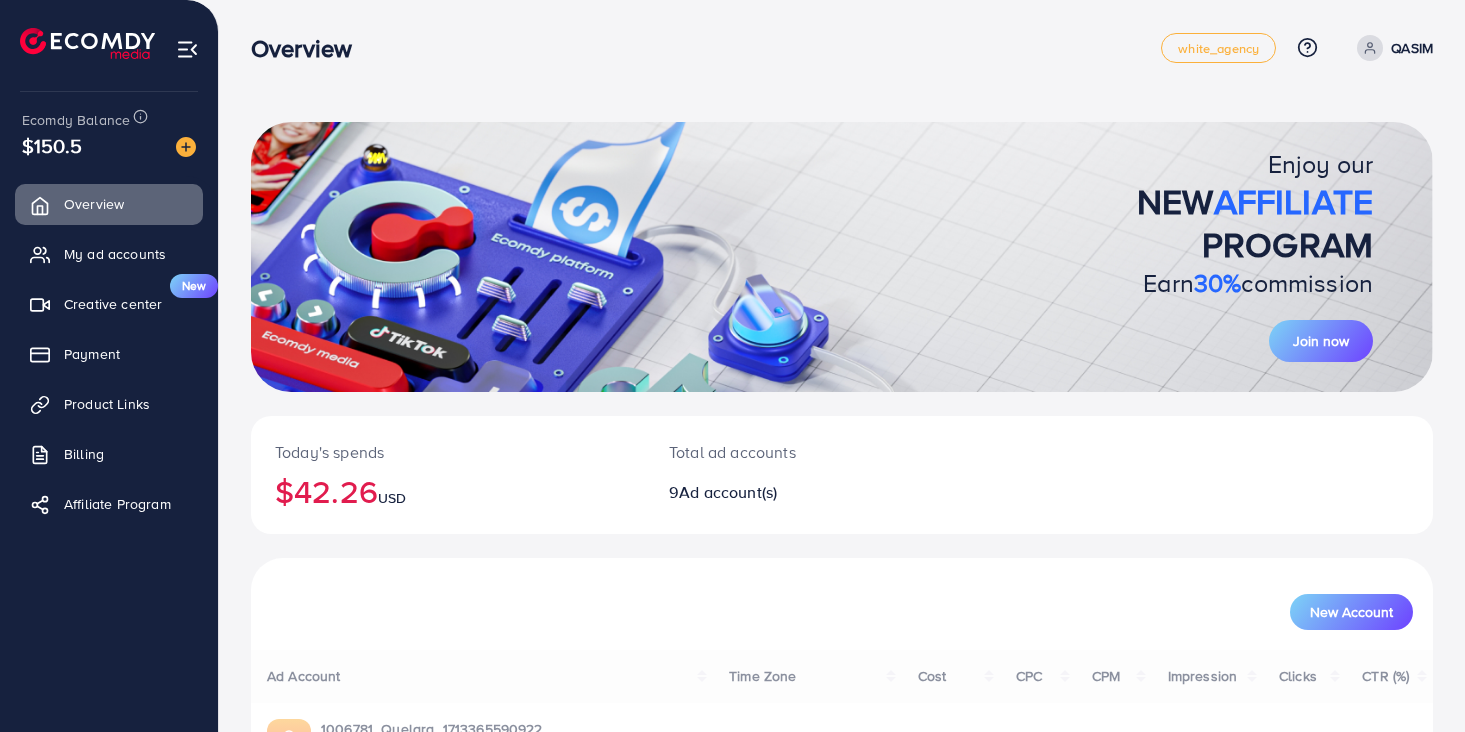 scroll, scrollTop: 0, scrollLeft: 0, axis: both 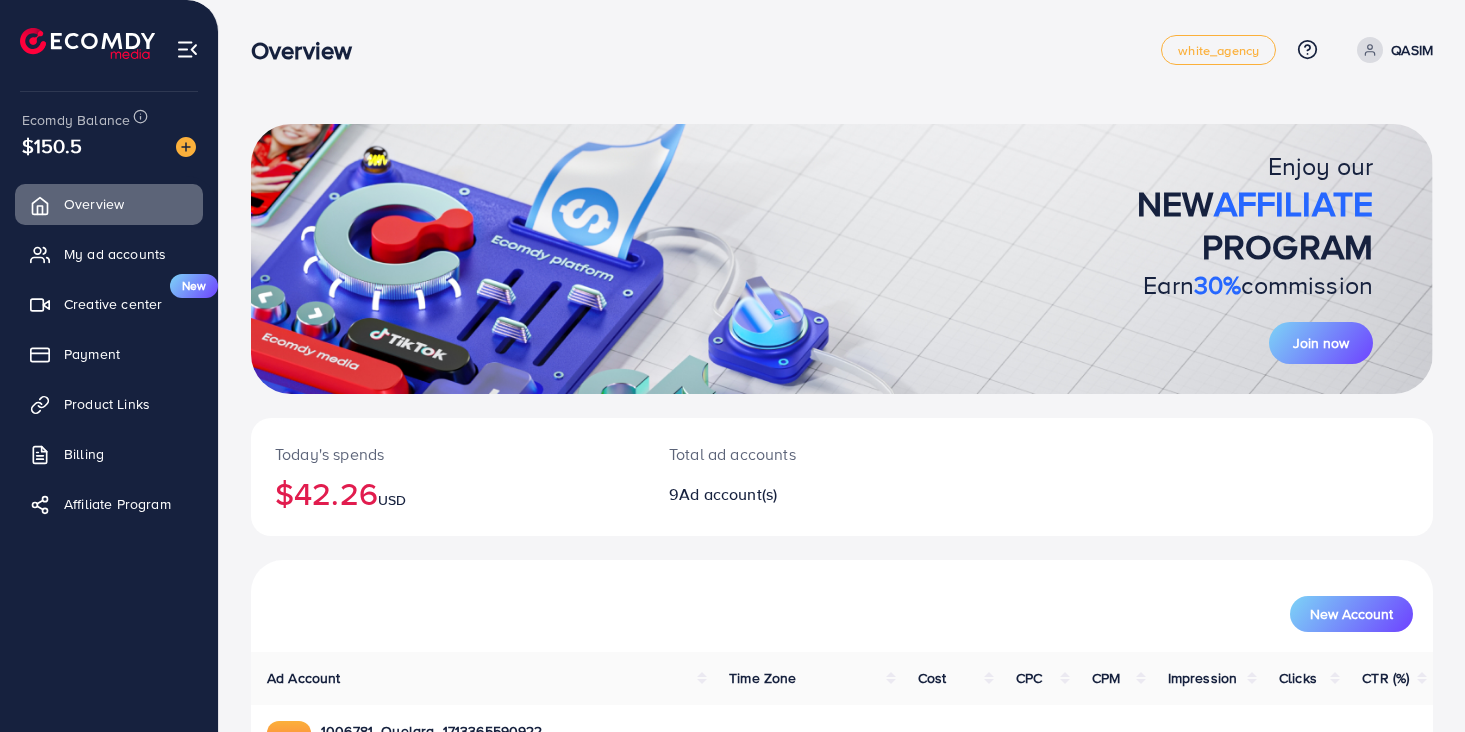 click on "My ad accounts" at bounding box center [115, 254] 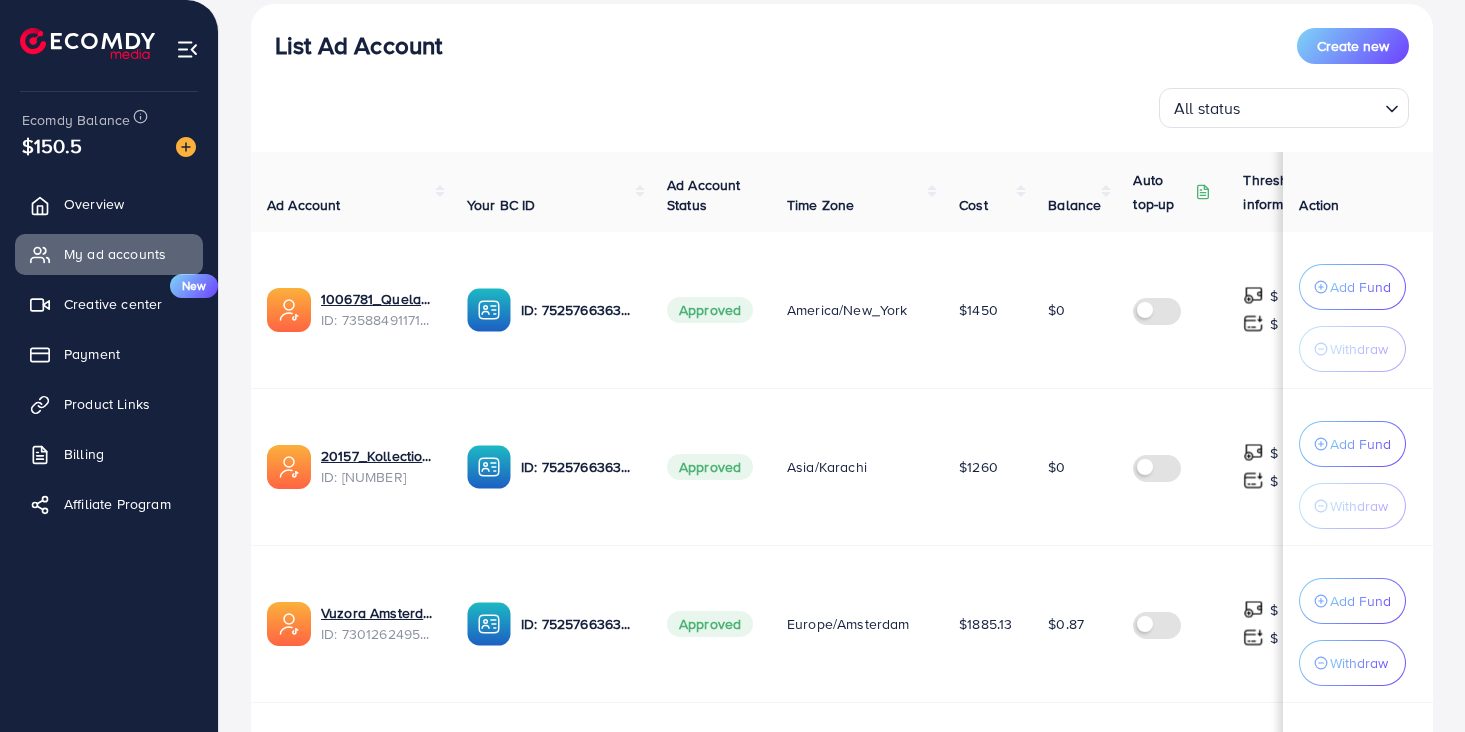 scroll, scrollTop: 250, scrollLeft: 0, axis: vertical 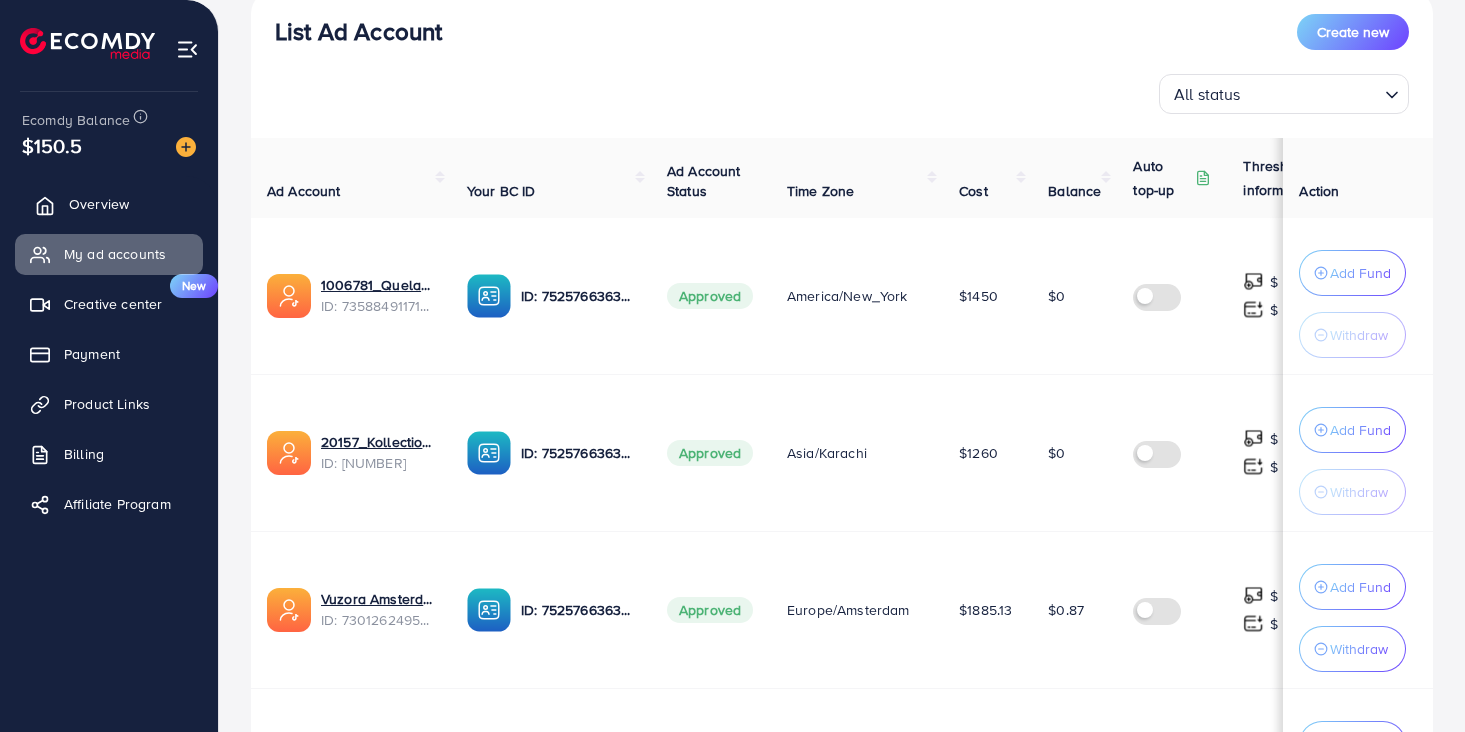 click on "Overview" at bounding box center [99, 204] 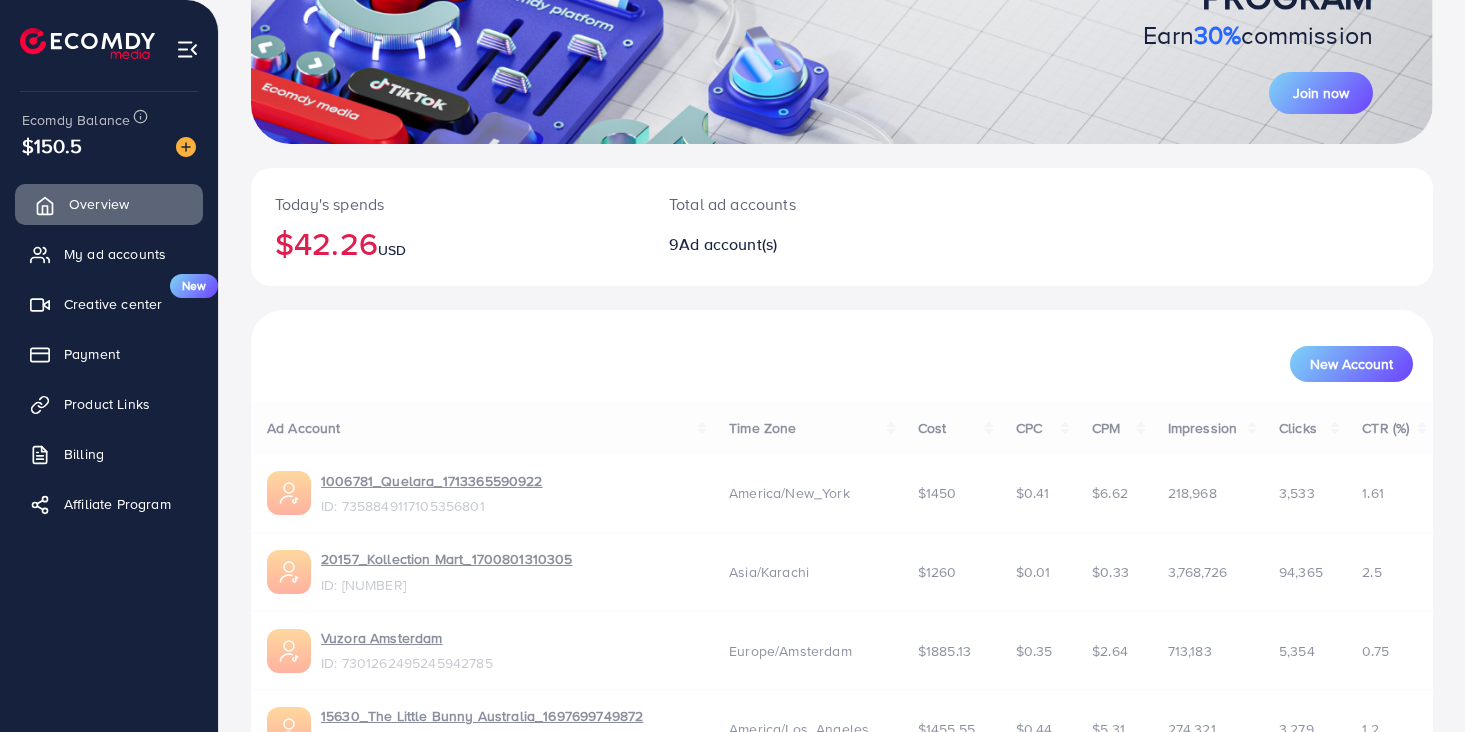 scroll, scrollTop: 0, scrollLeft: 0, axis: both 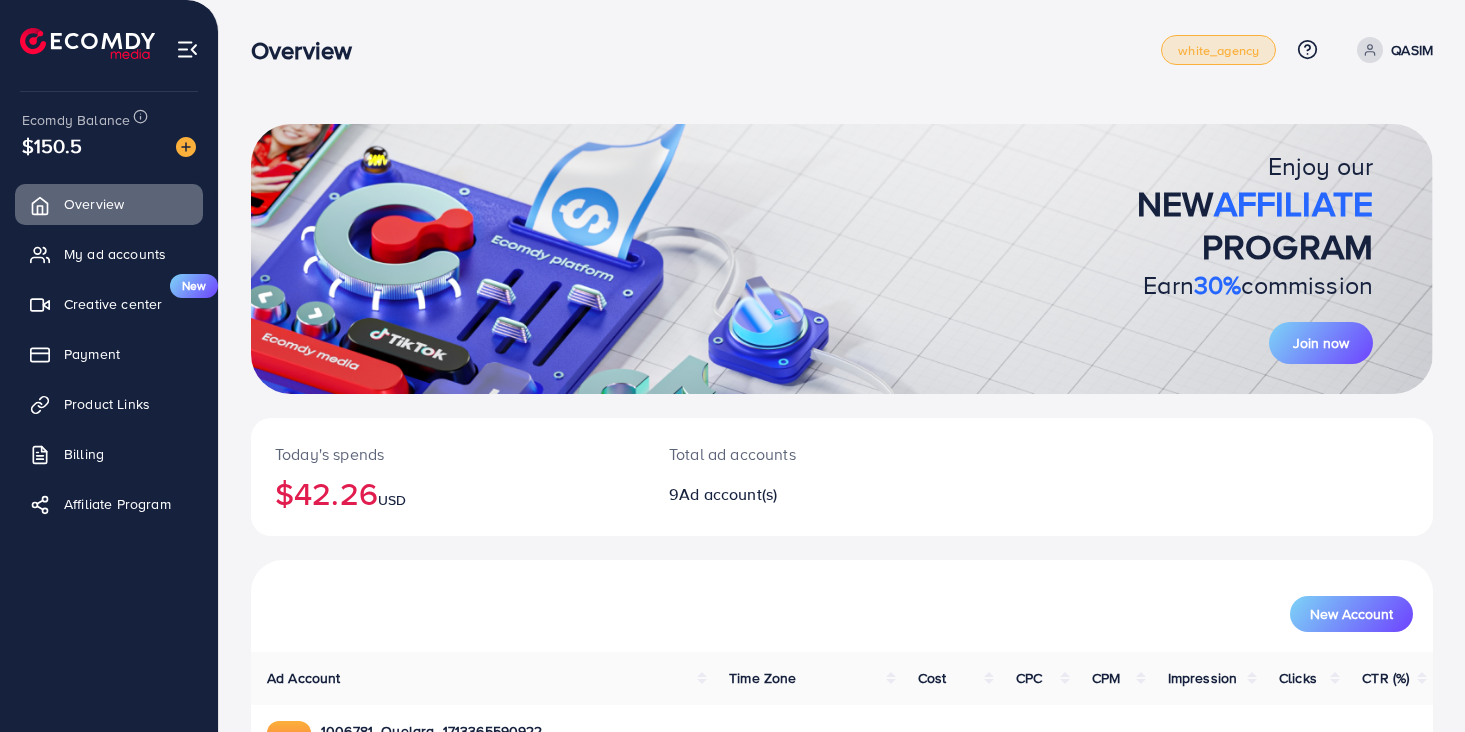 click on "white_agency" at bounding box center (1218, 50) 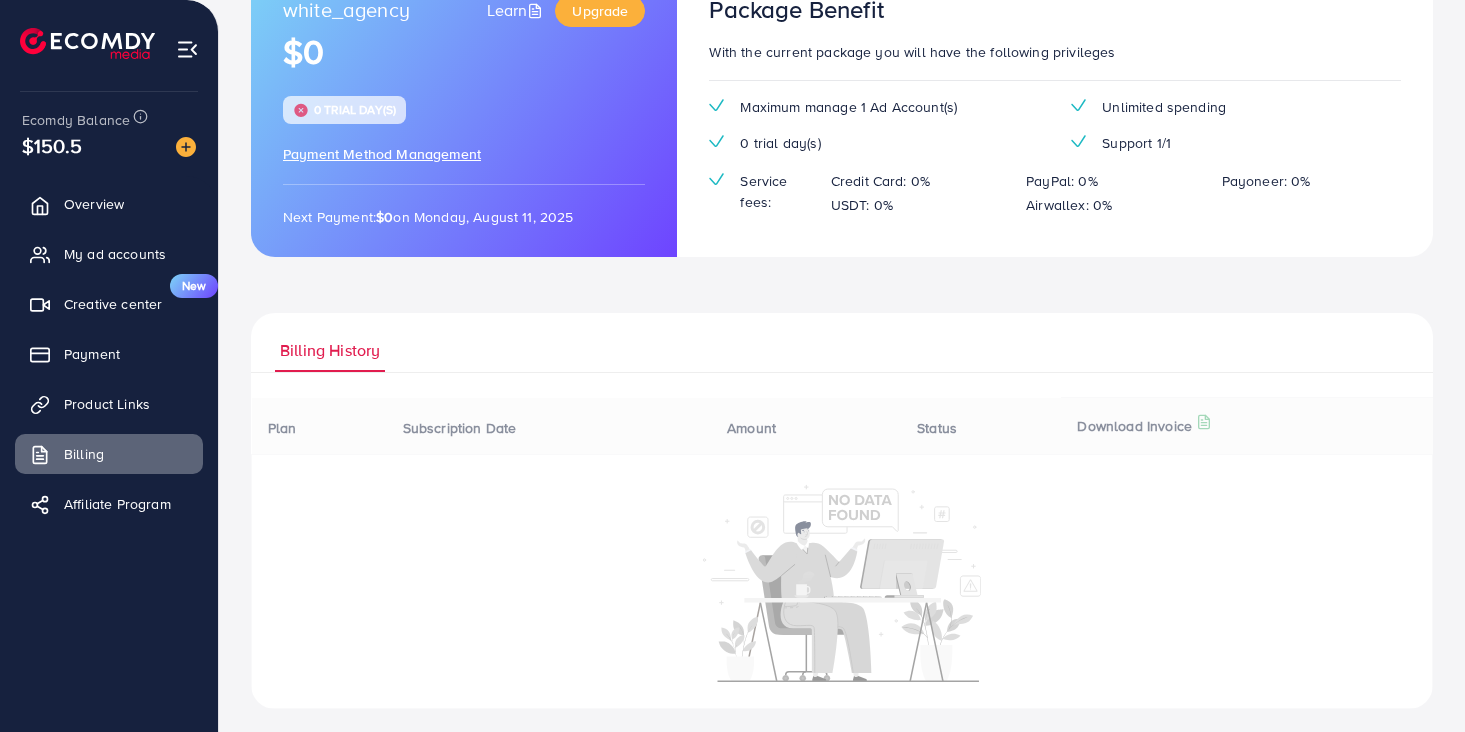 scroll, scrollTop: 282, scrollLeft: 0, axis: vertical 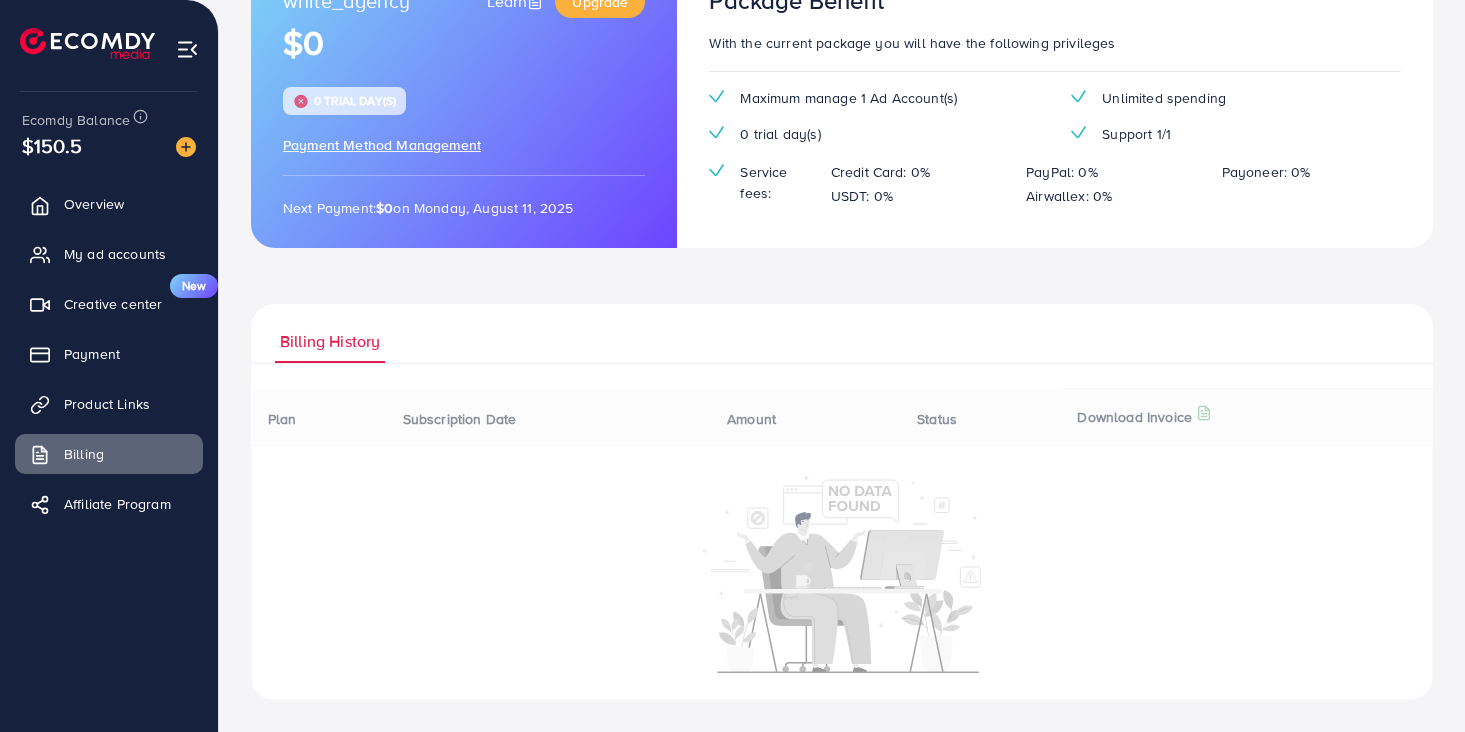 click on "Plan Subscription Date Amount Status Download Invoice" at bounding box center (842, 544) 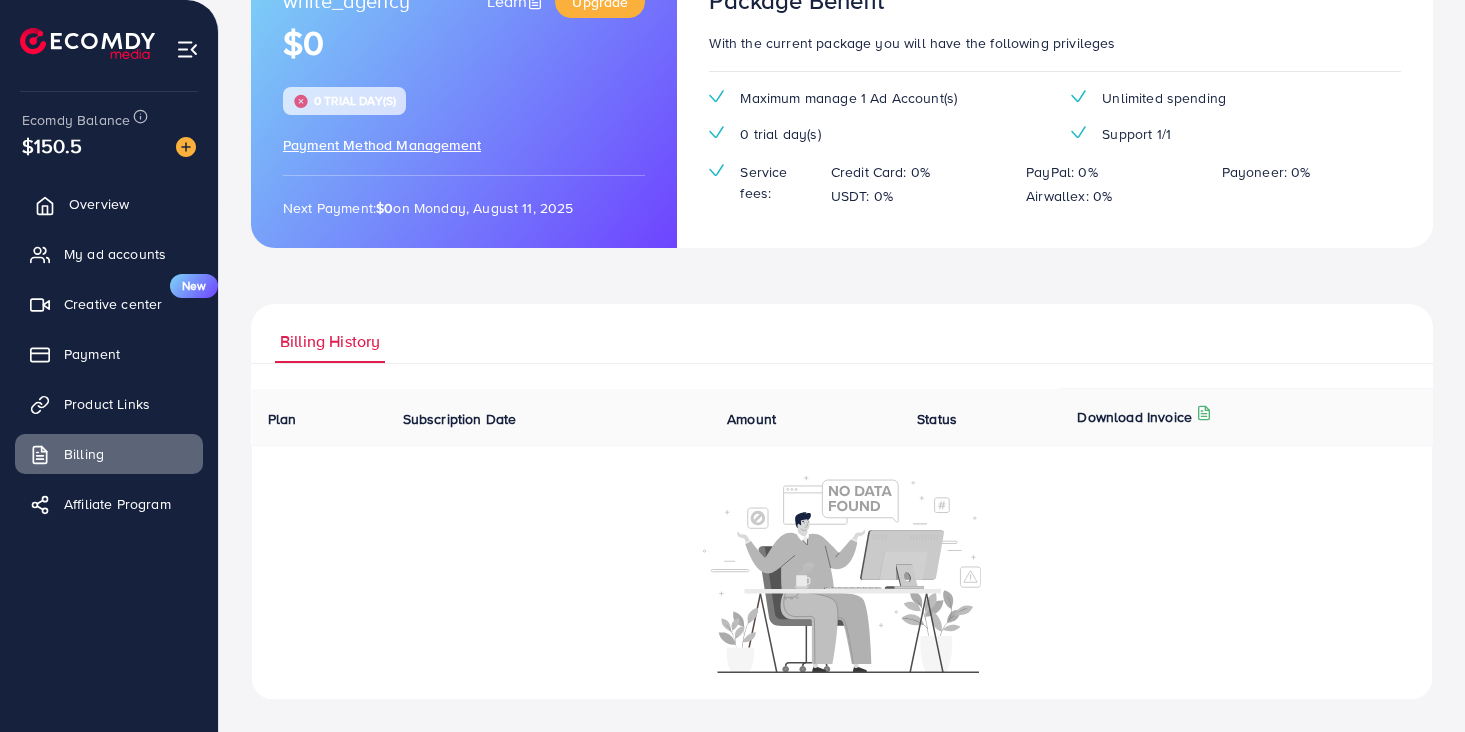 click on "Overview" at bounding box center [109, 204] 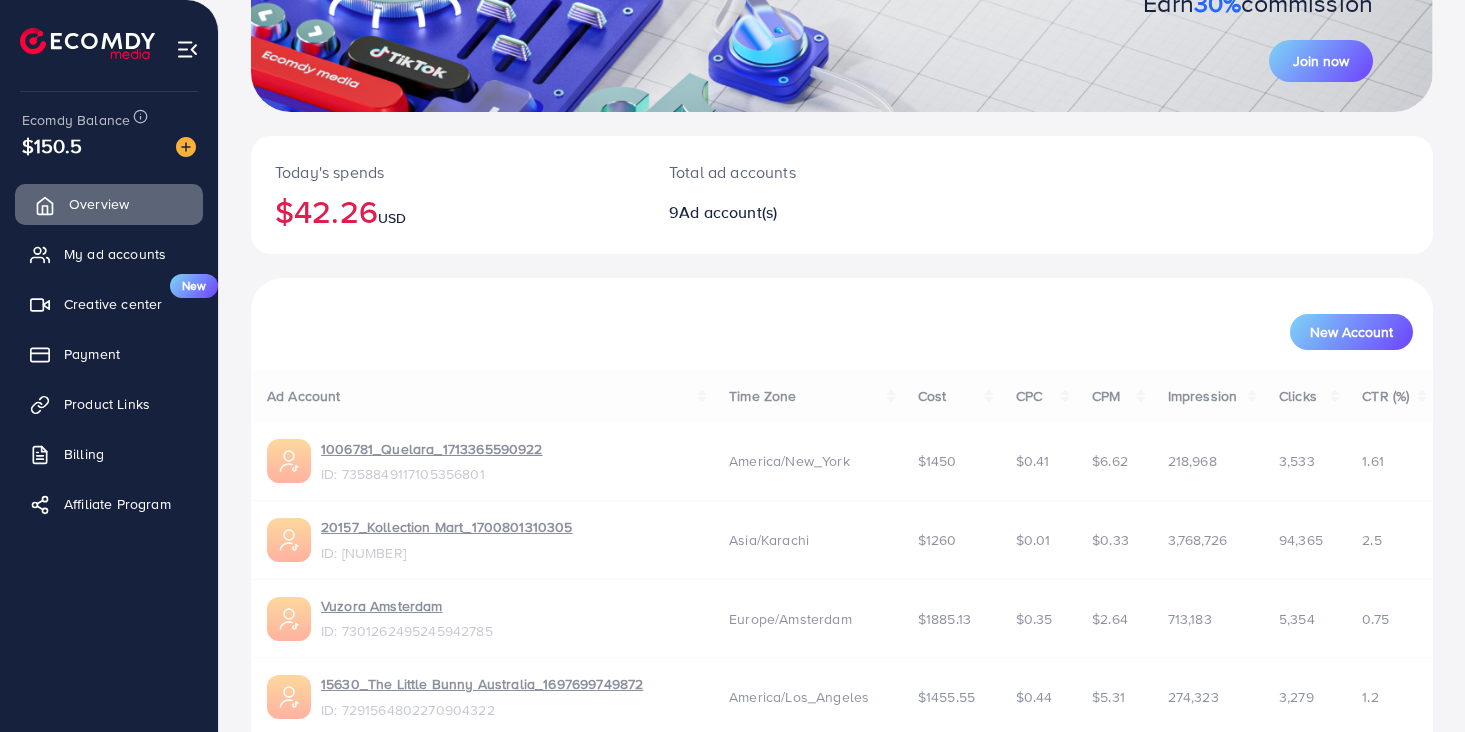 scroll, scrollTop: 0, scrollLeft: 0, axis: both 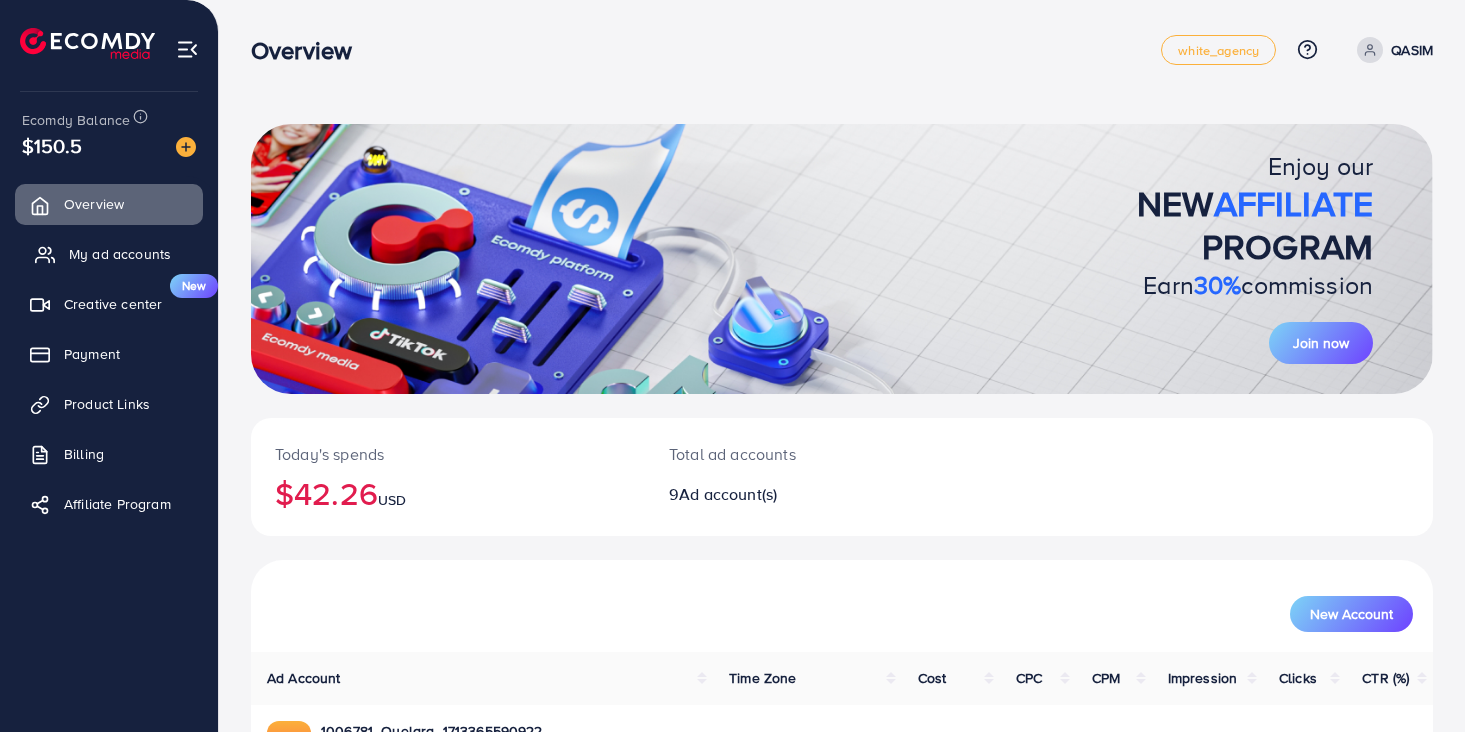 click on "My ad accounts" at bounding box center (109, 254) 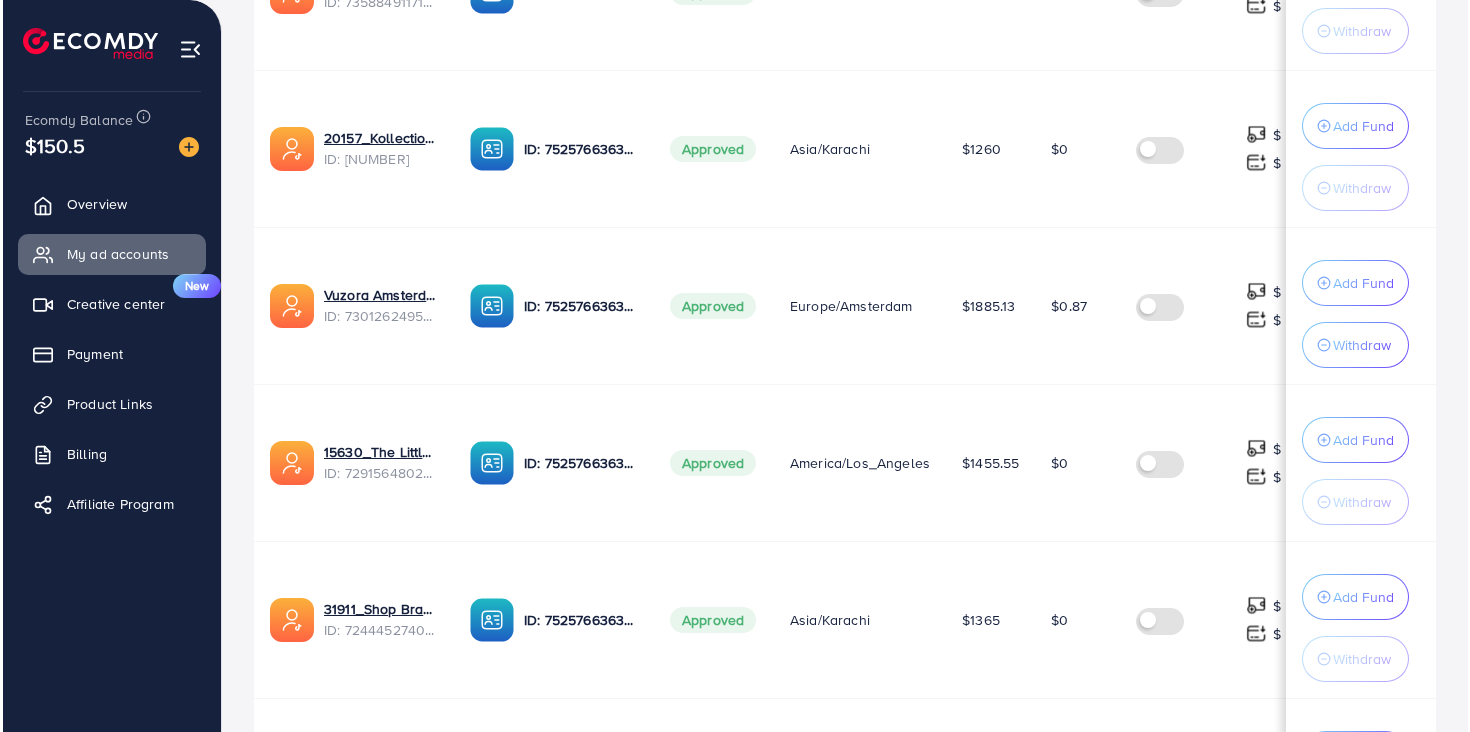 scroll, scrollTop: 555, scrollLeft: 0, axis: vertical 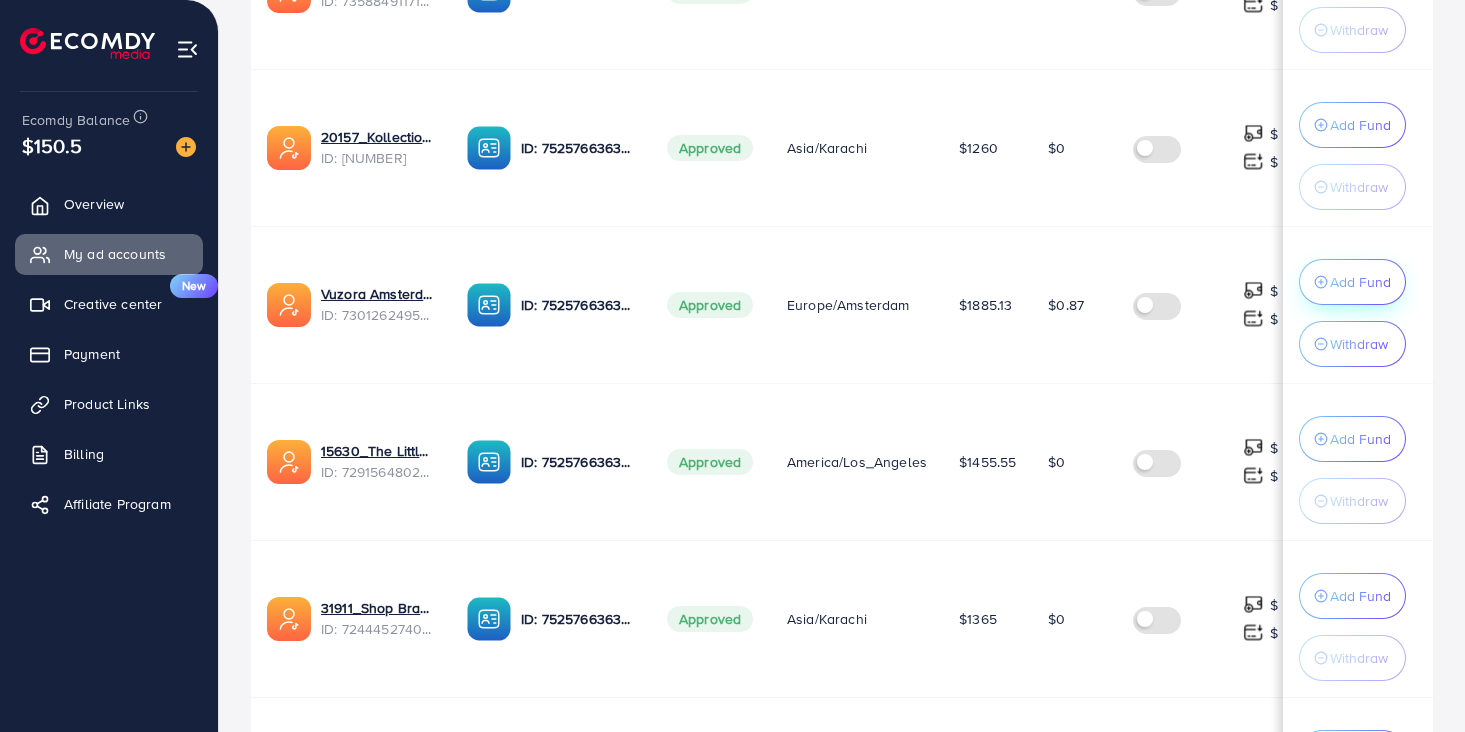 click on "Add Fund" at bounding box center (1360, -32) 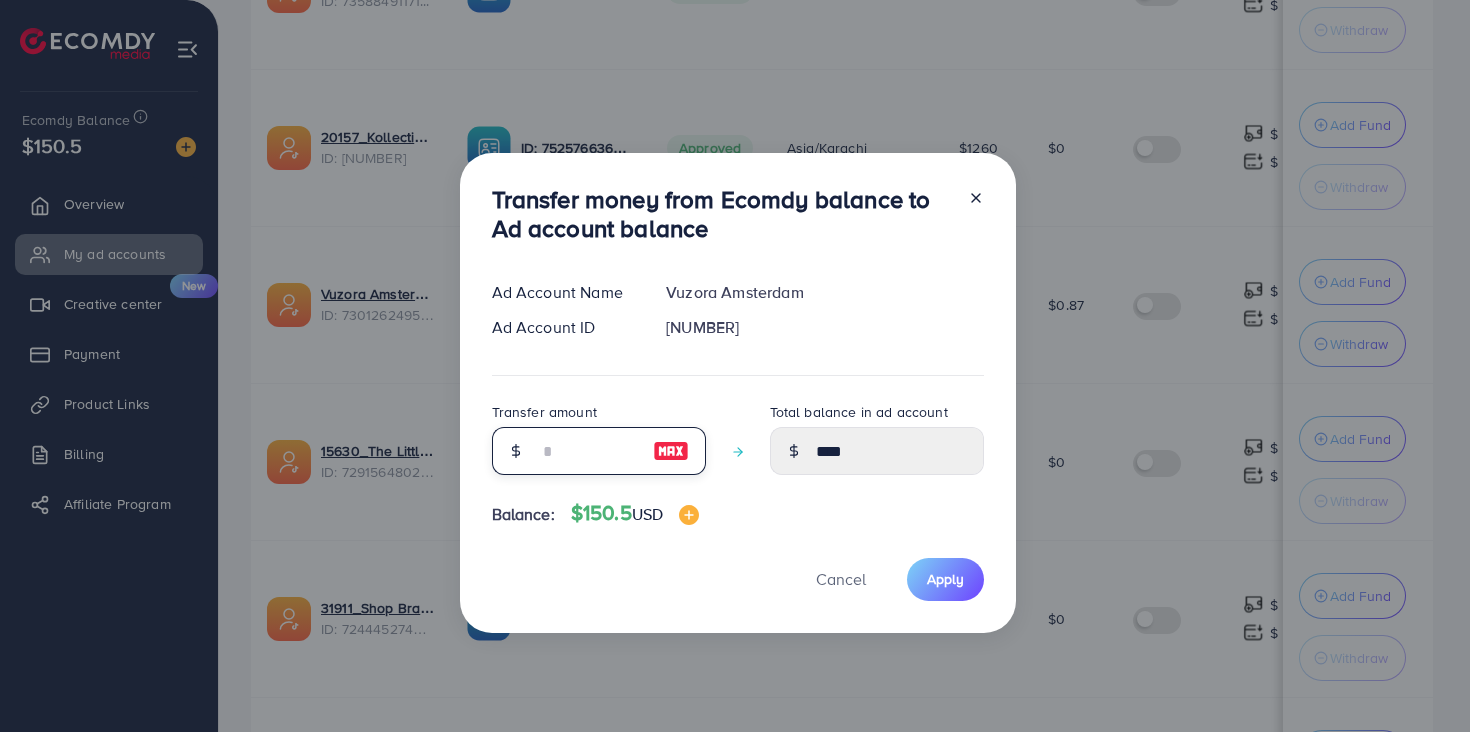 click at bounding box center (588, 451) 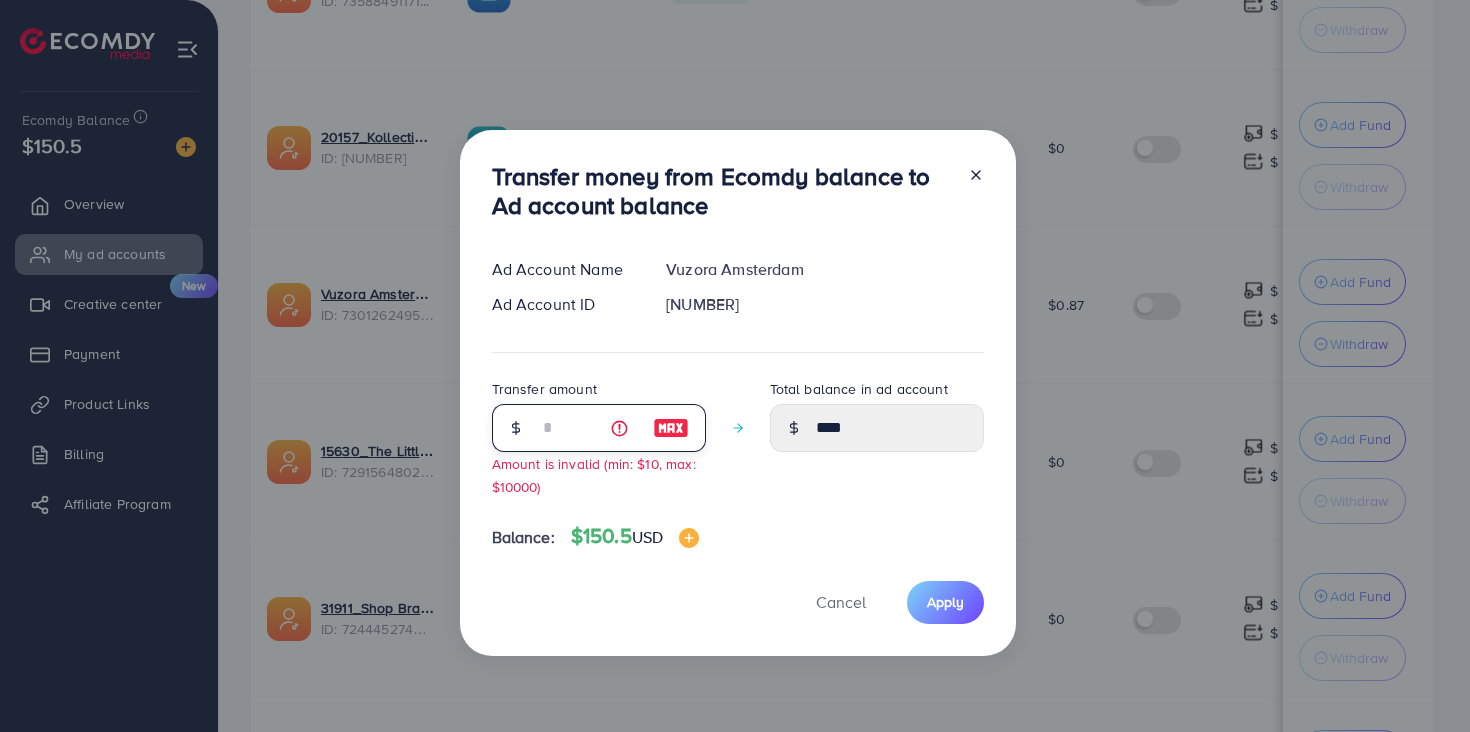 type on "****" 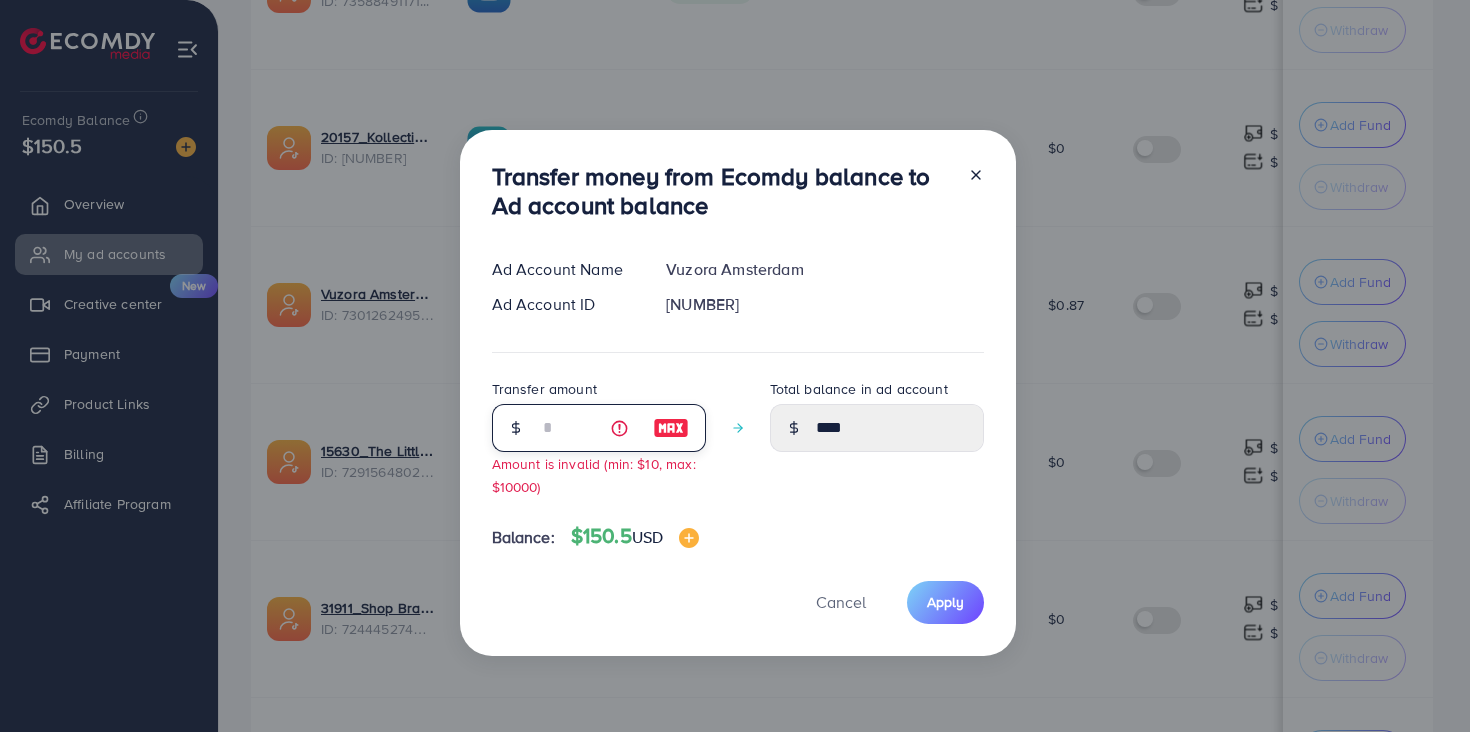 type on "*" 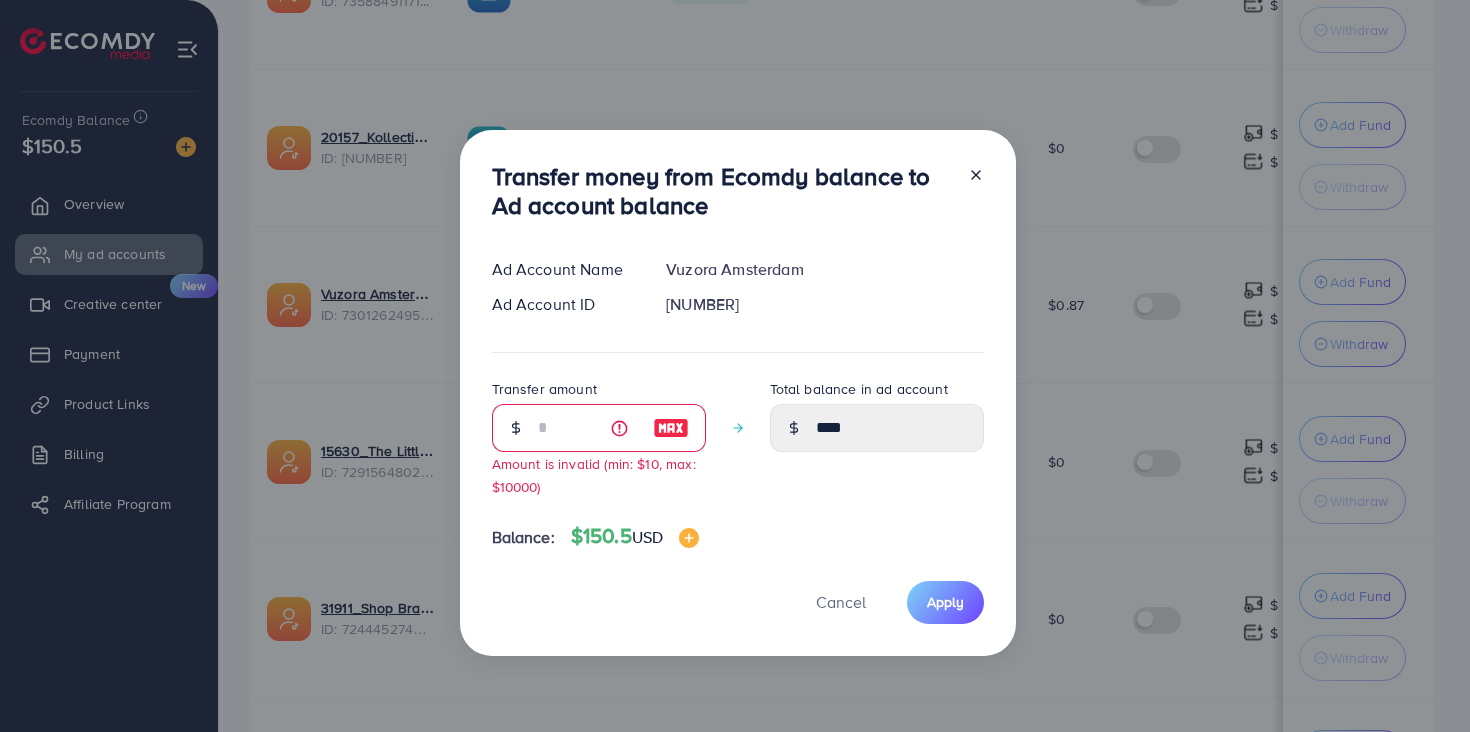 click 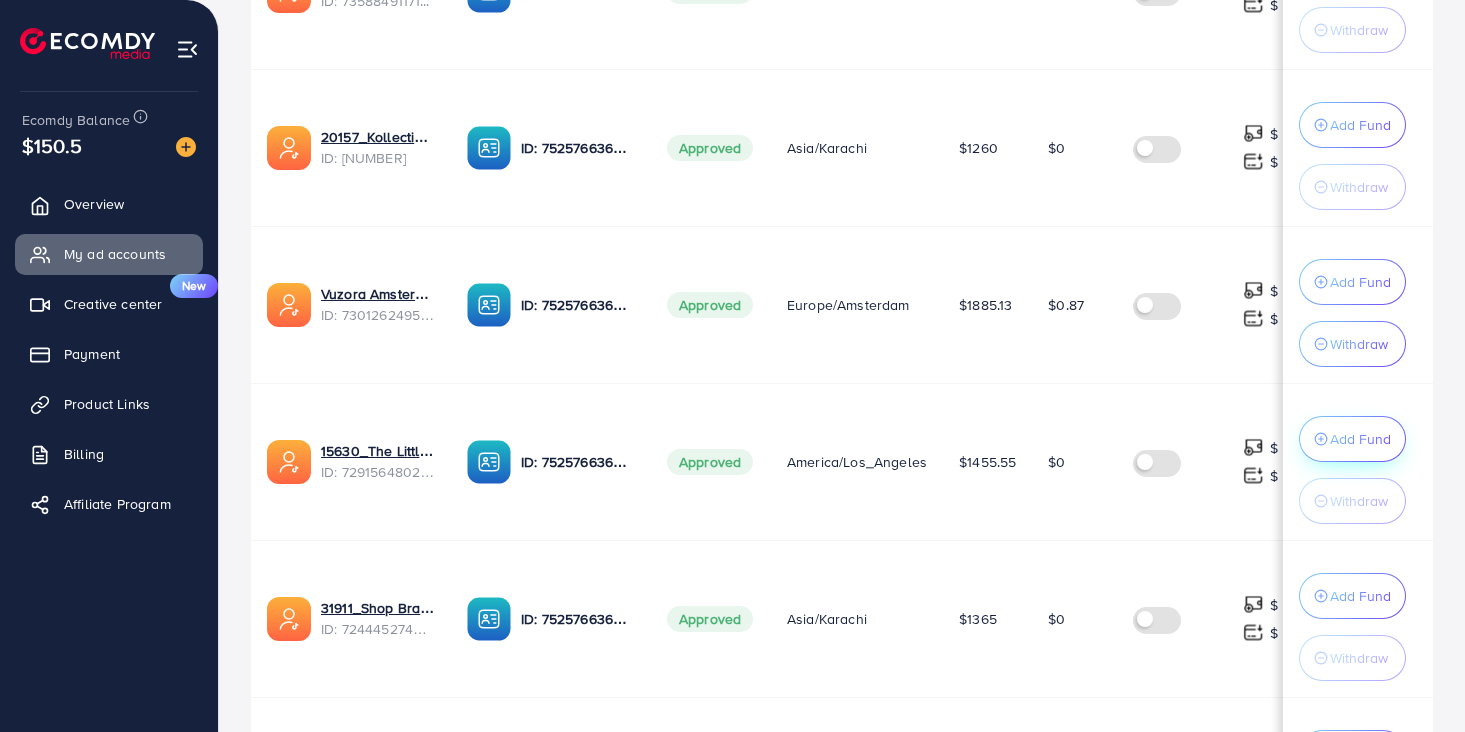click on "Add Fund" at bounding box center [1360, -32] 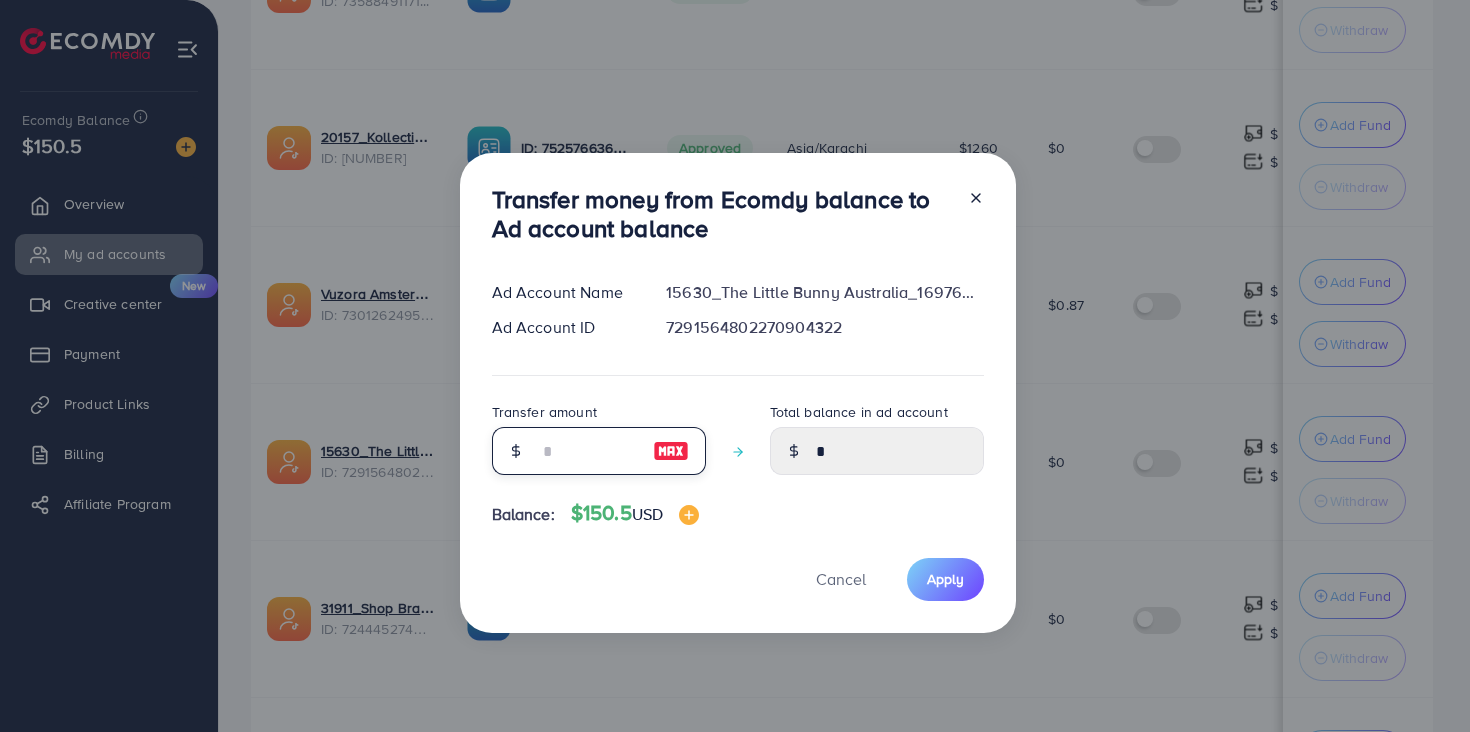 click at bounding box center (588, 451) 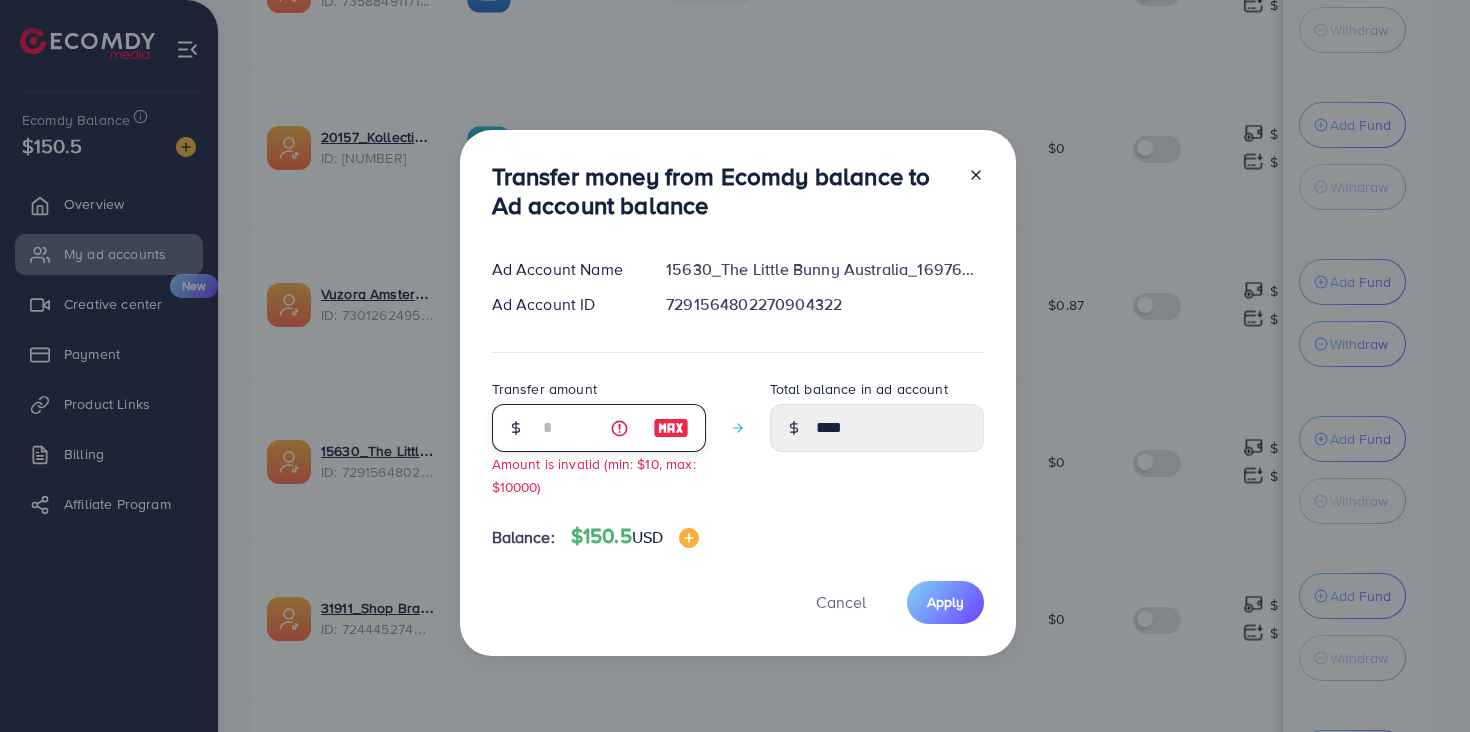 type on "**" 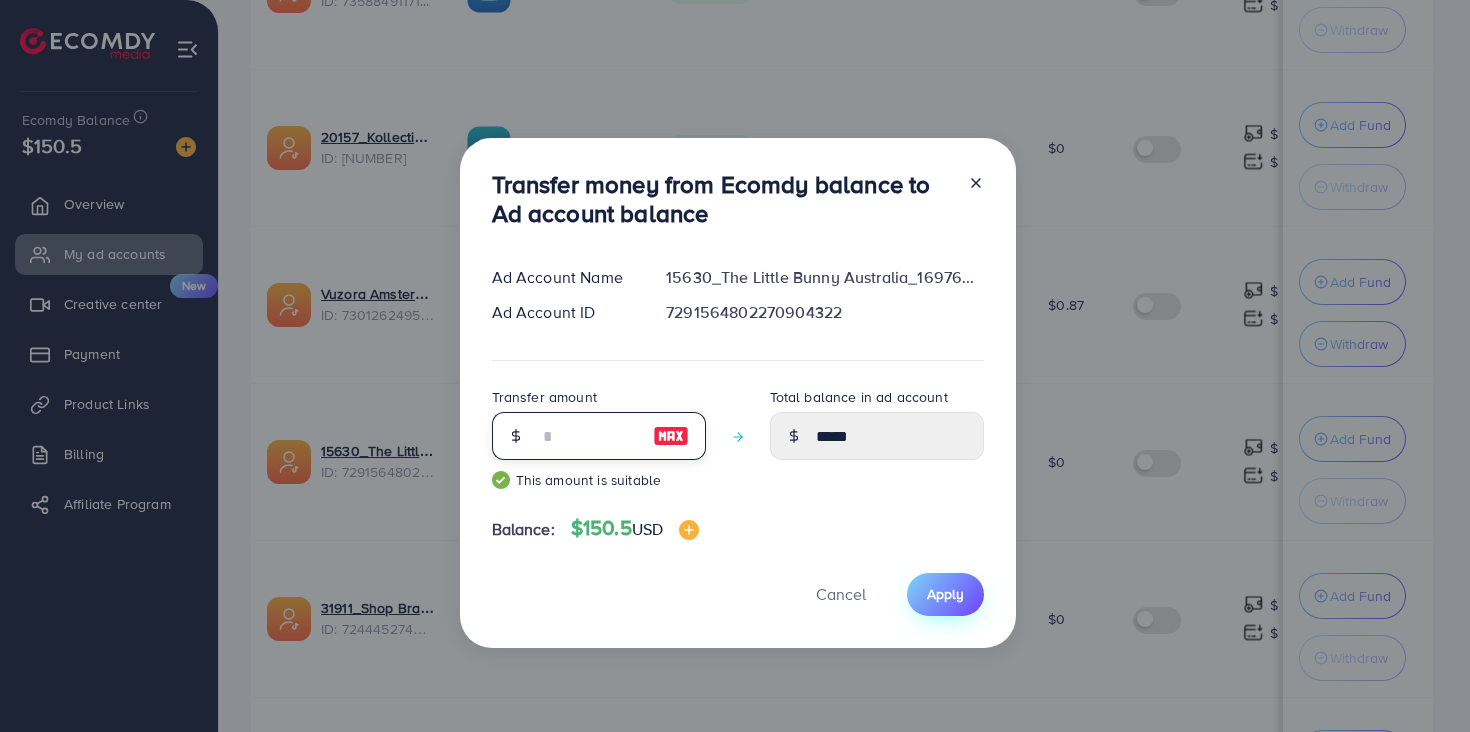 type on "**" 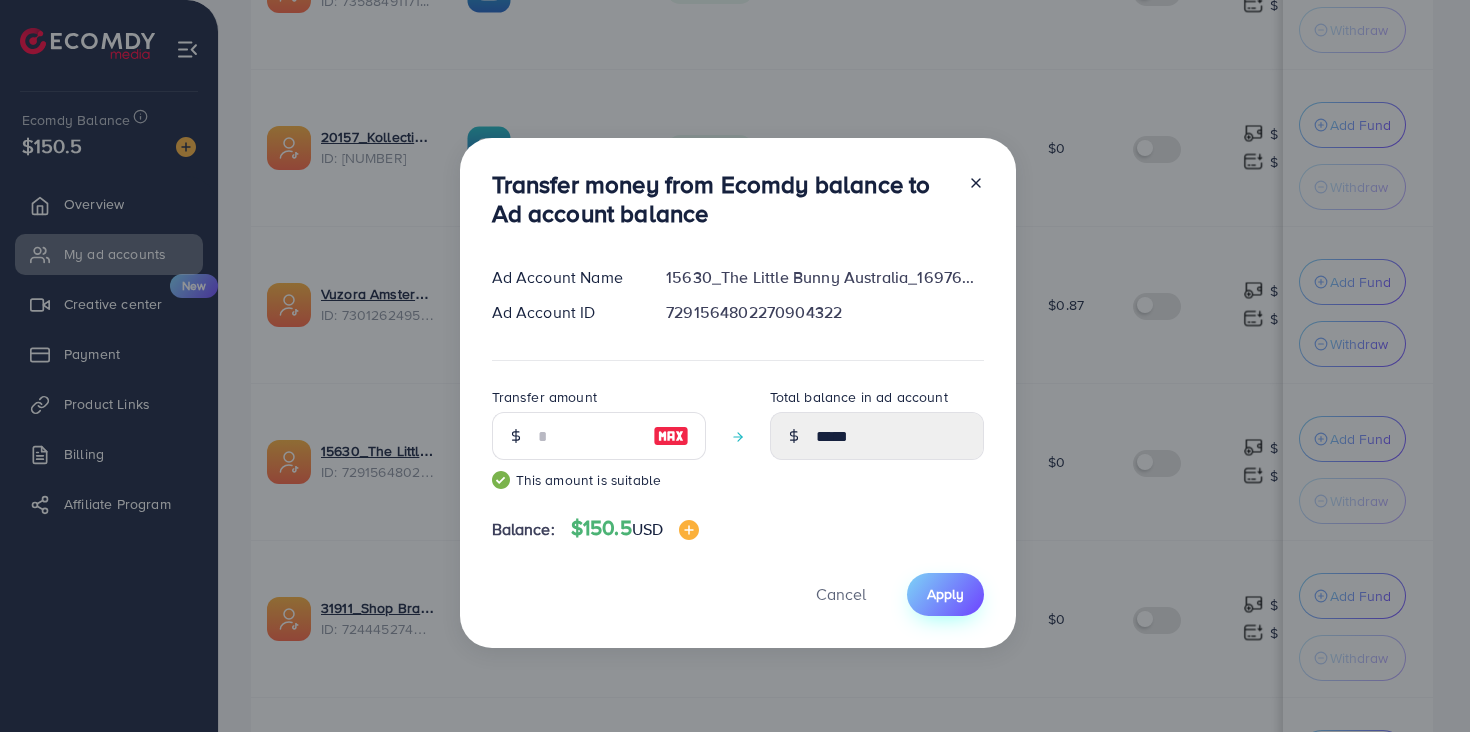 click on "Apply" at bounding box center [945, 594] 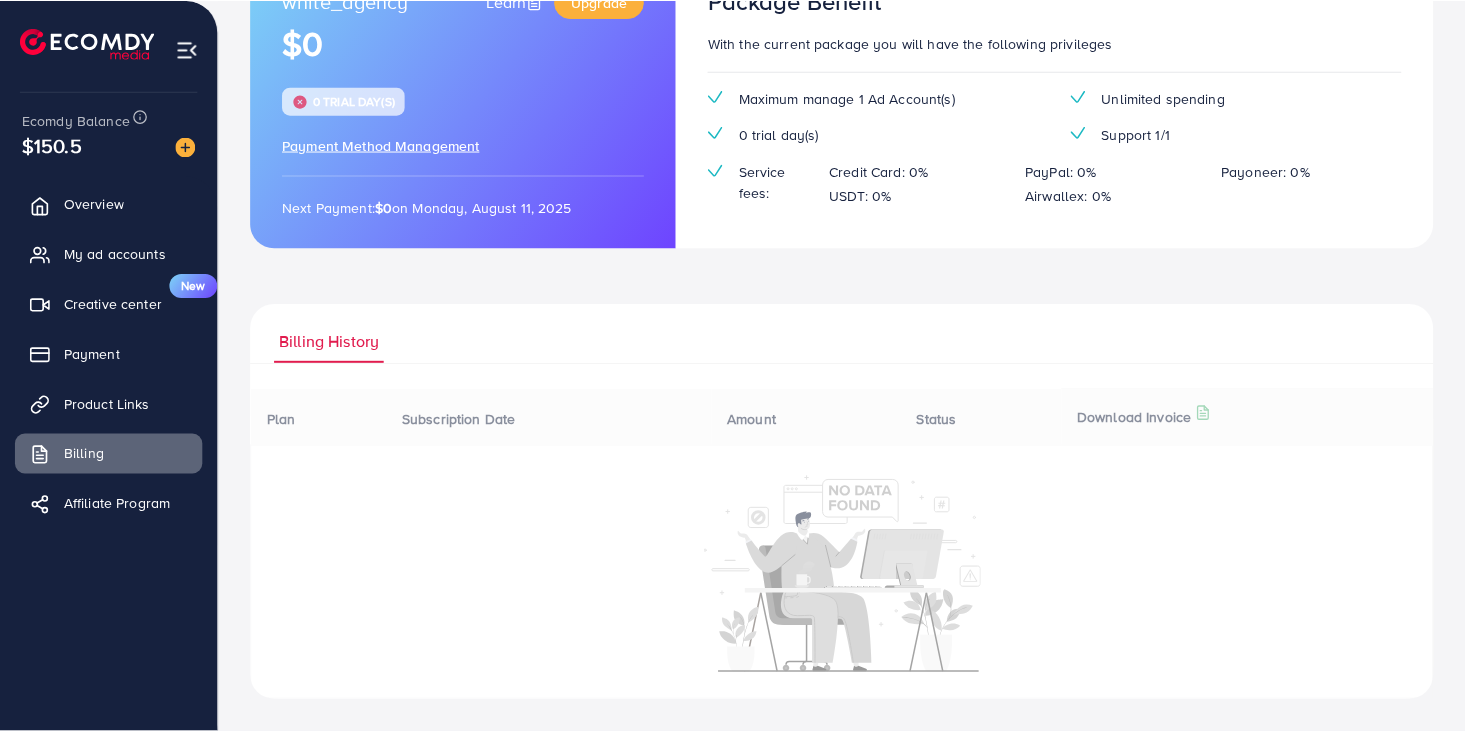 scroll, scrollTop: 0, scrollLeft: 0, axis: both 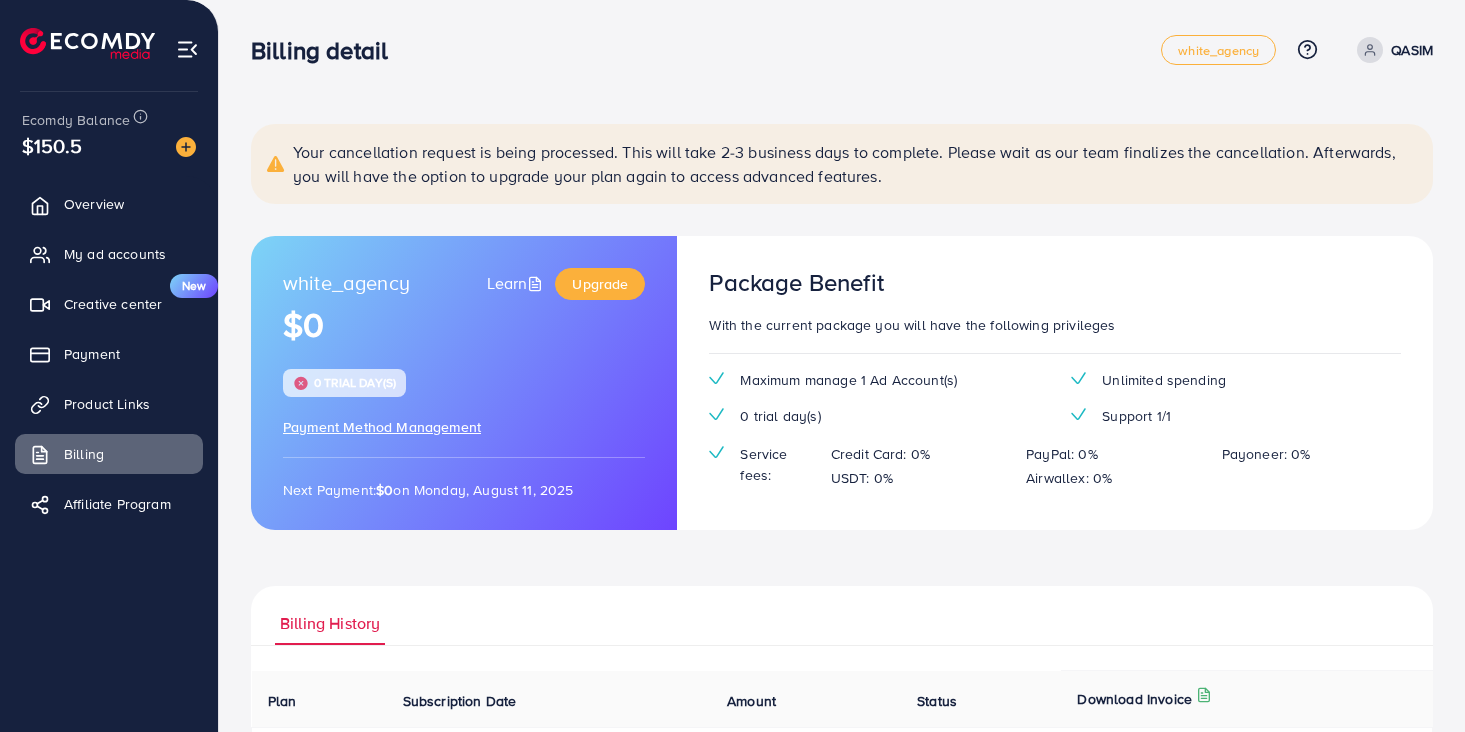 click on "Payment Method Management" at bounding box center [382, 427] 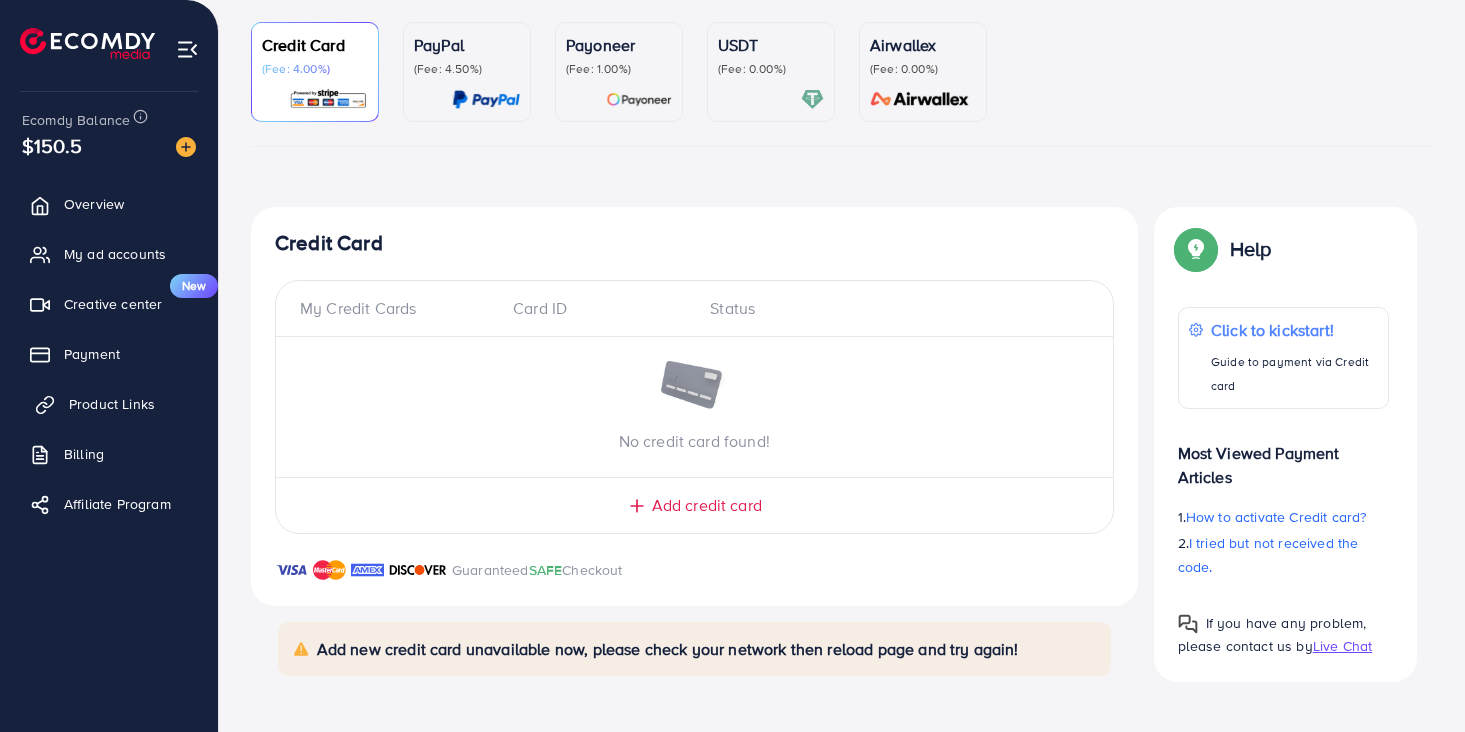 scroll, scrollTop: 0, scrollLeft: 0, axis: both 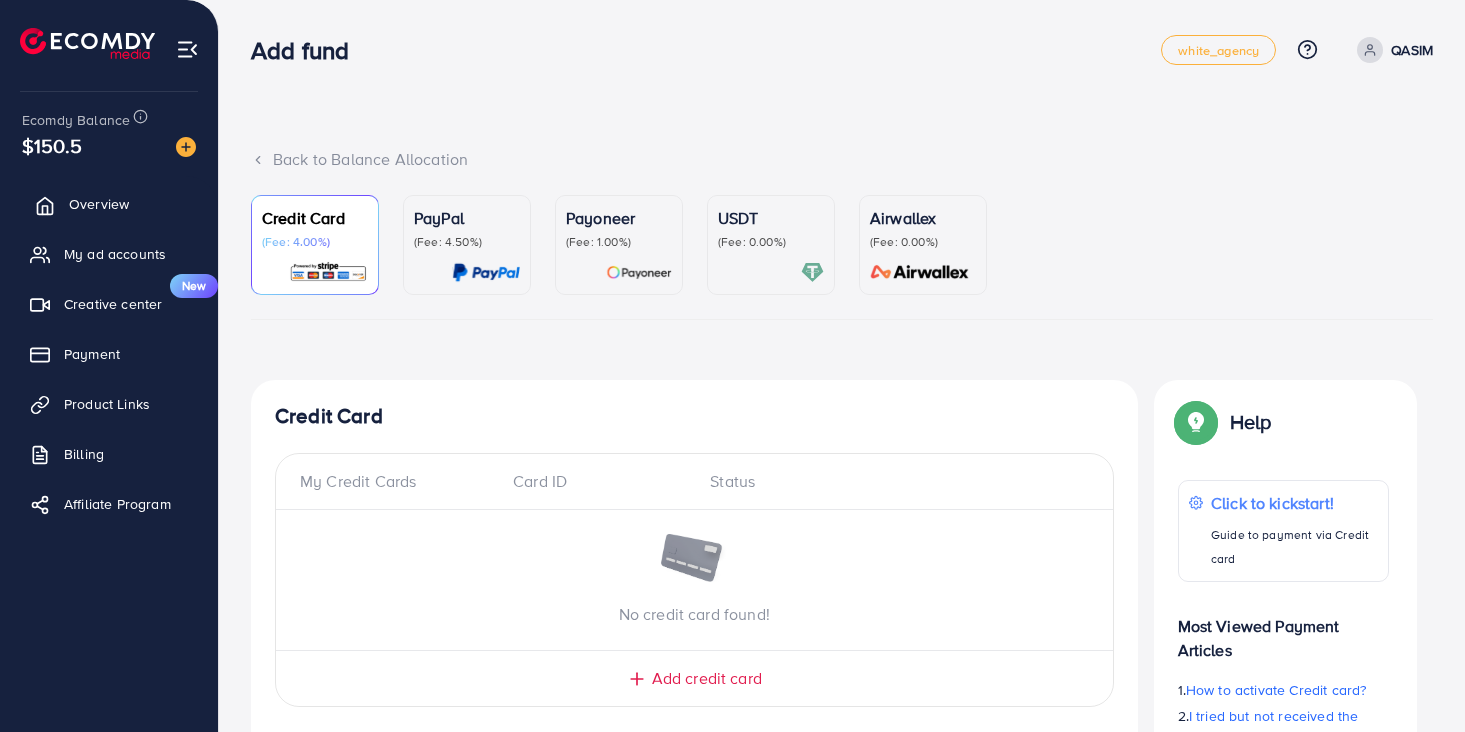 click on "Overview" at bounding box center [109, 204] 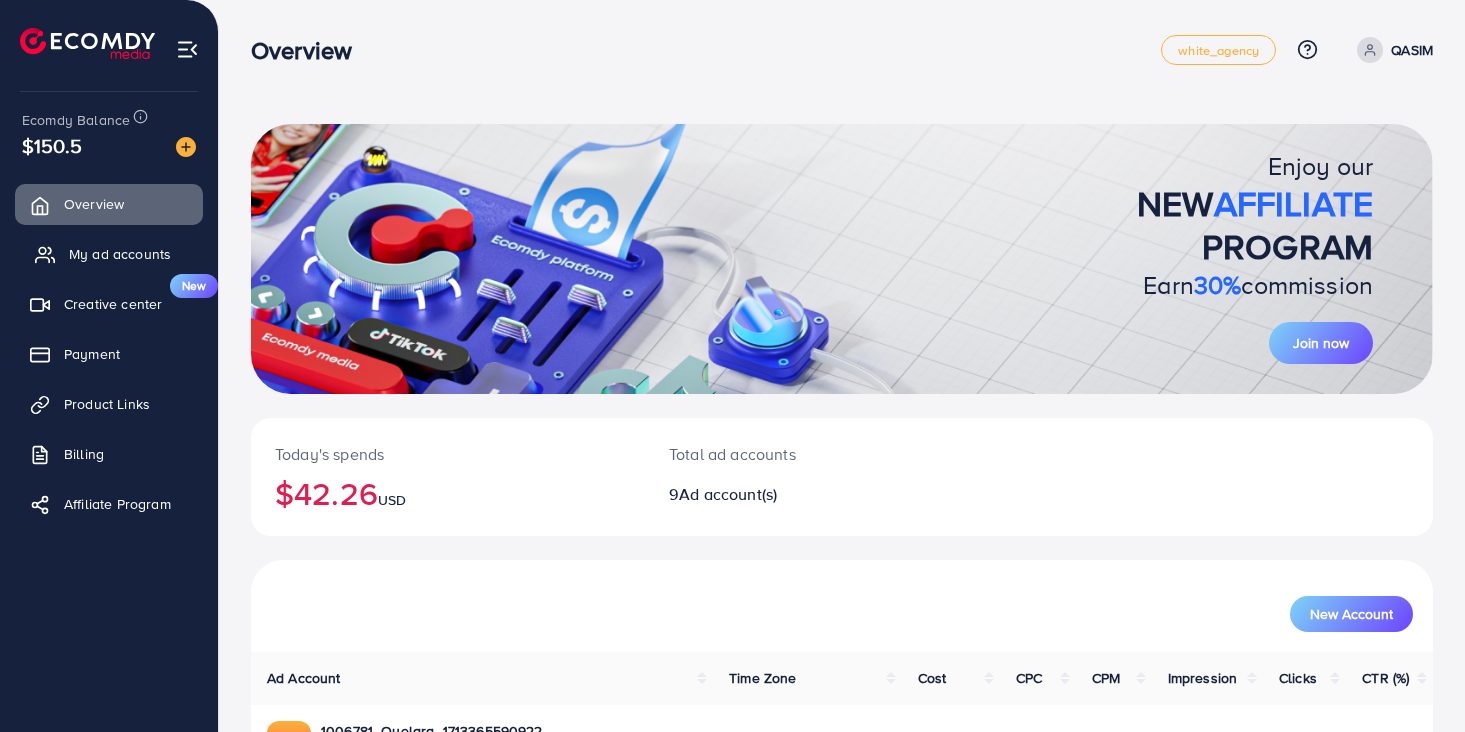 click on "My ad accounts" at bounding box center (120, 254) 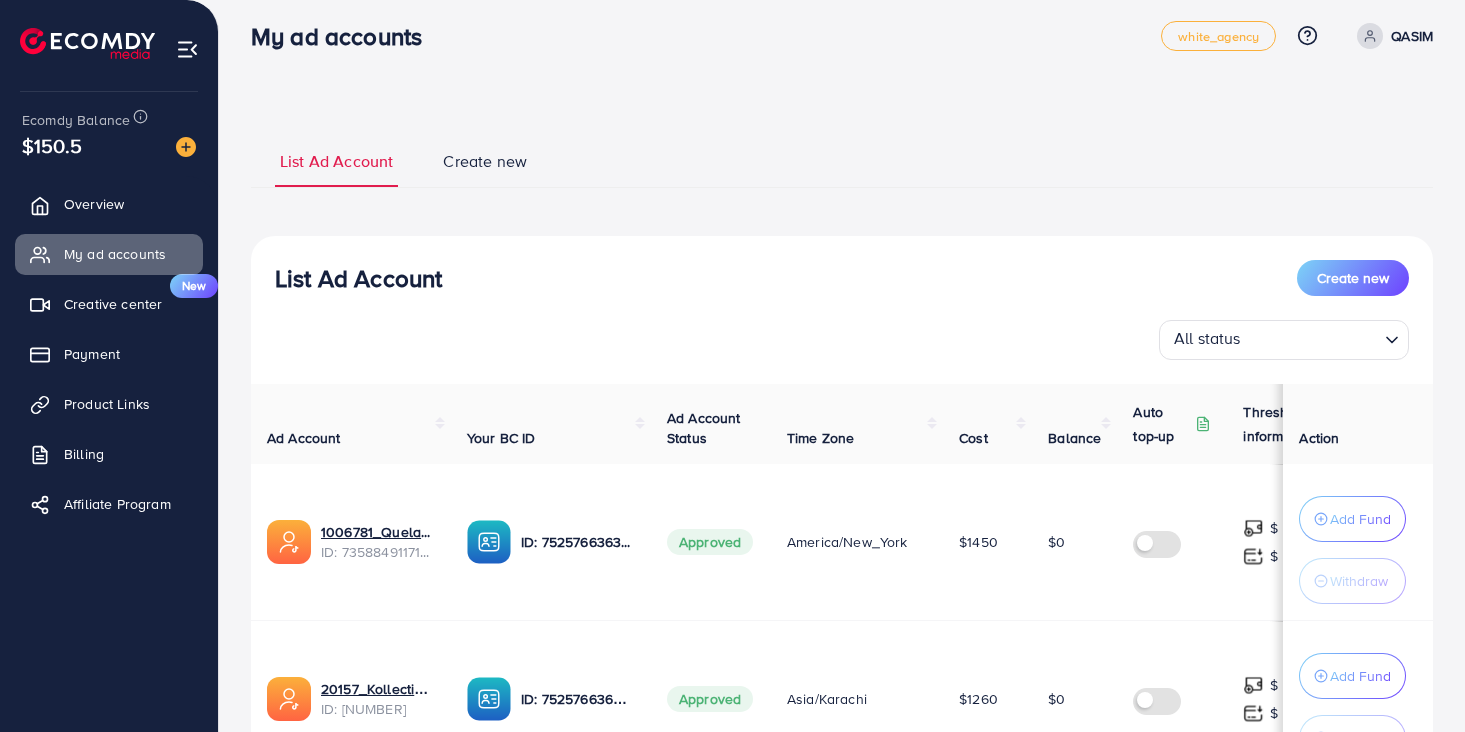 scroll, scrollTop: 0, scrollLeft: 0, axis: both 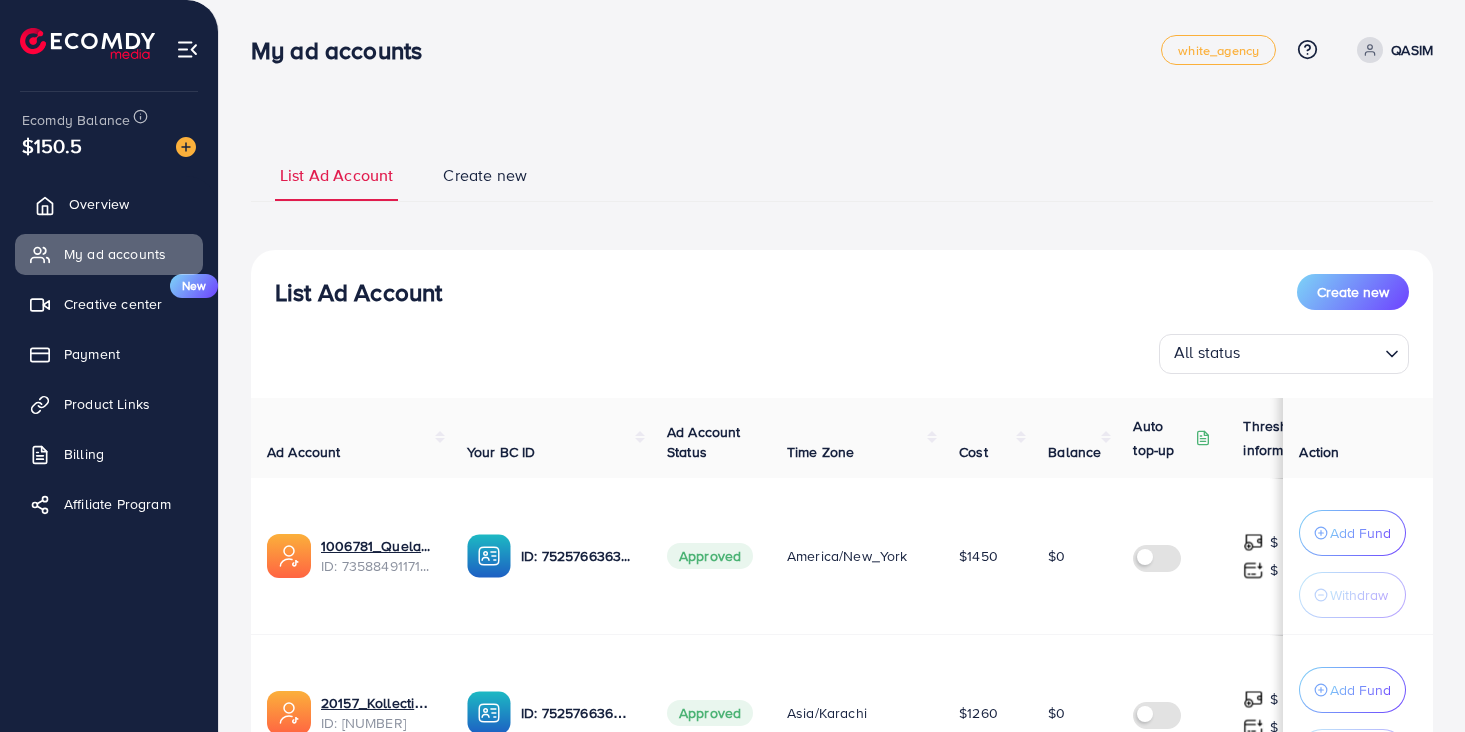 click on "Overview" at bounding box center (109, 204) 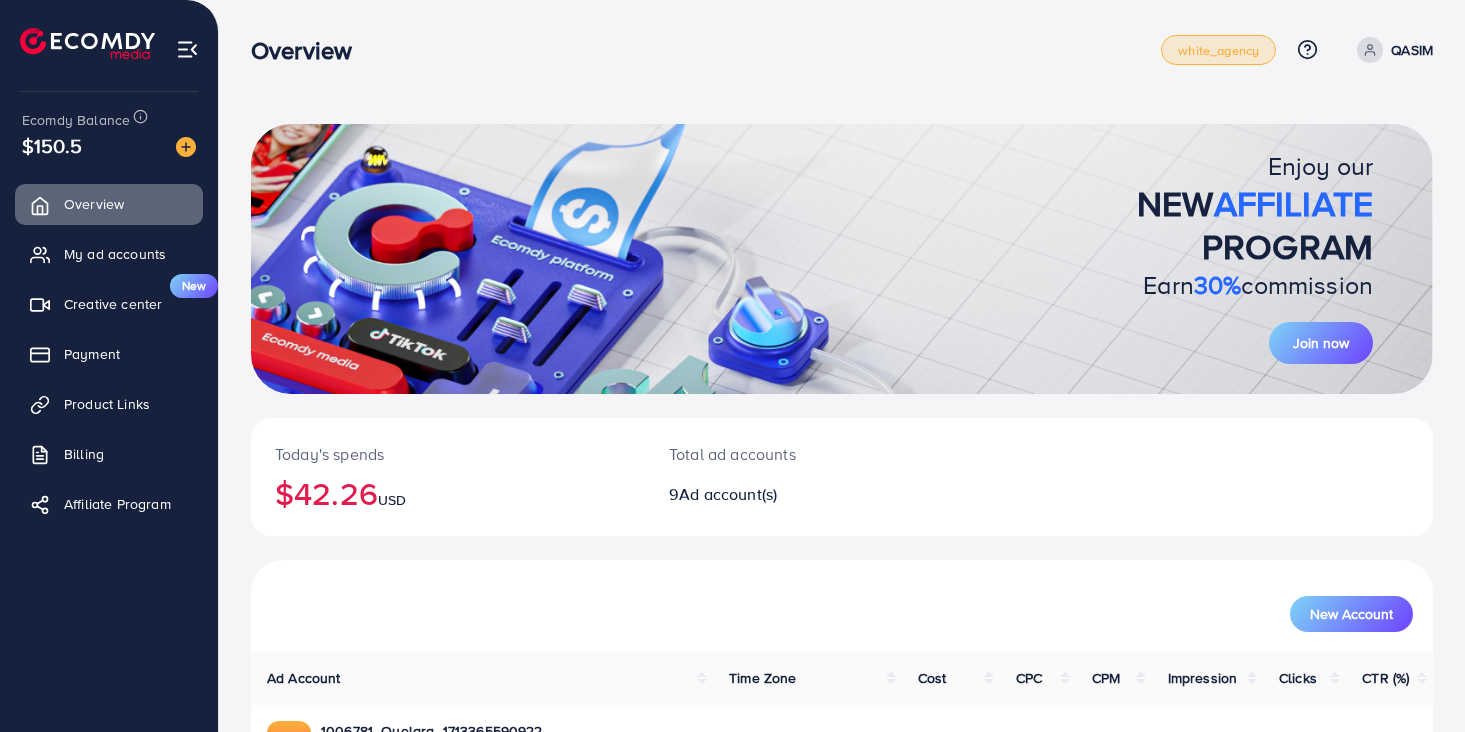 click on "white_agency" at bounding box center [1218, 50] 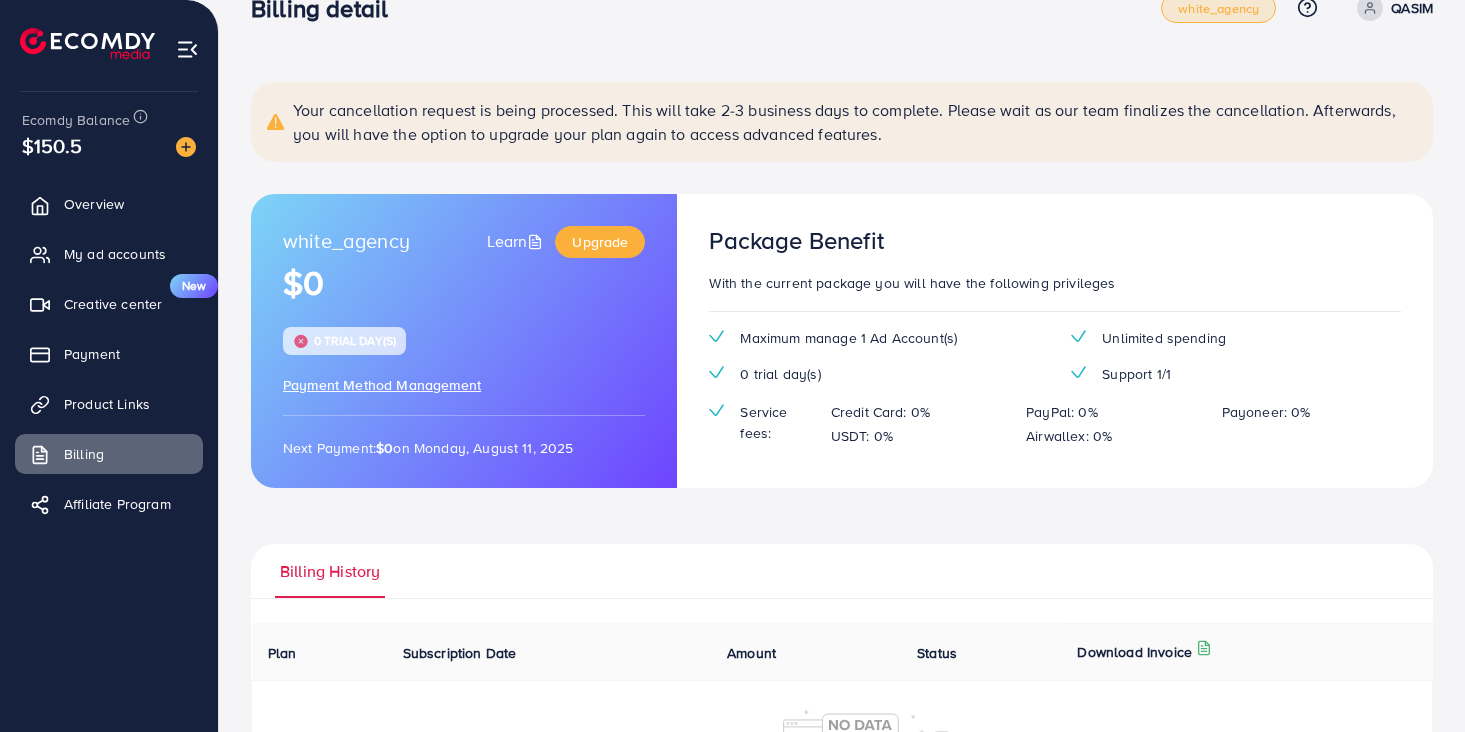 scroll, scrollTop: 0, scrollLeft: 0, axis: both 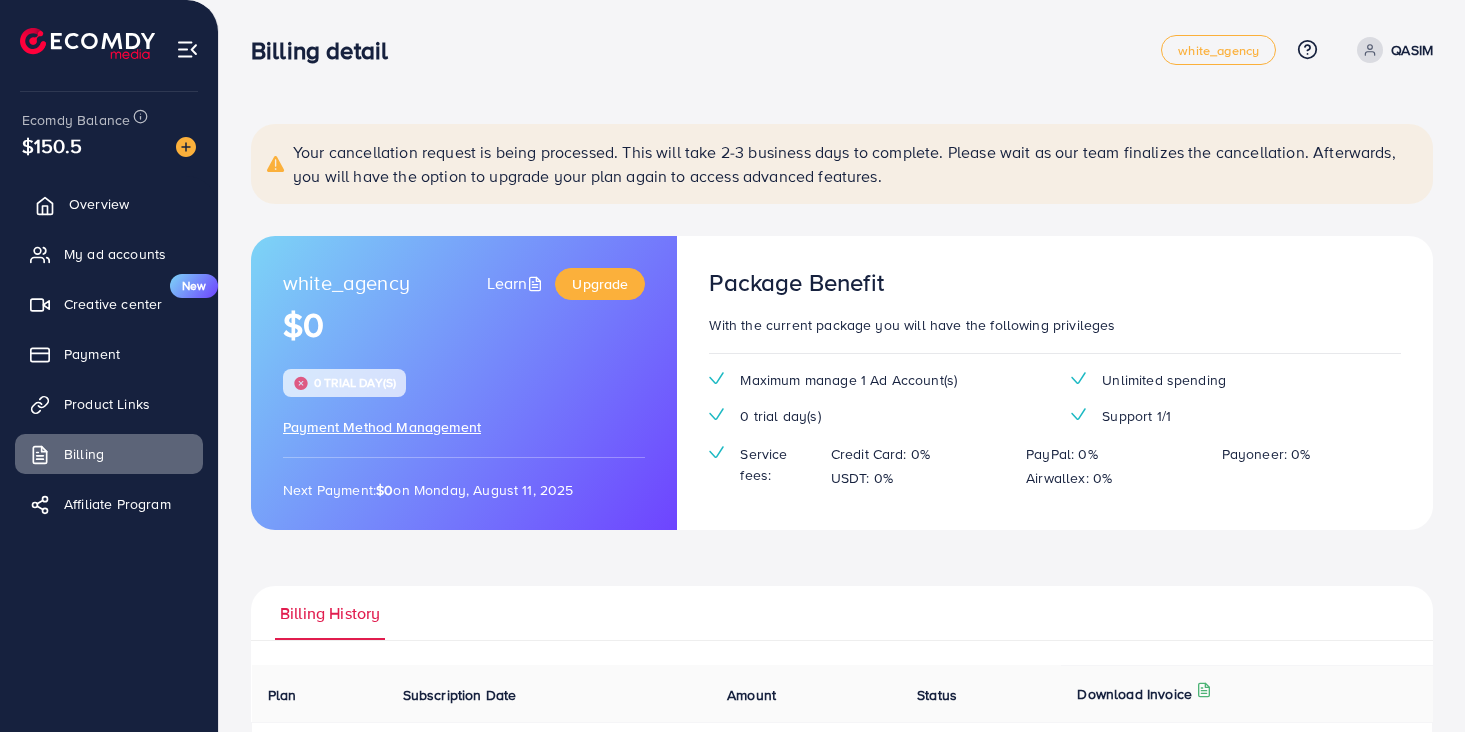 click on "Overview" at bounding box center (99, 204) 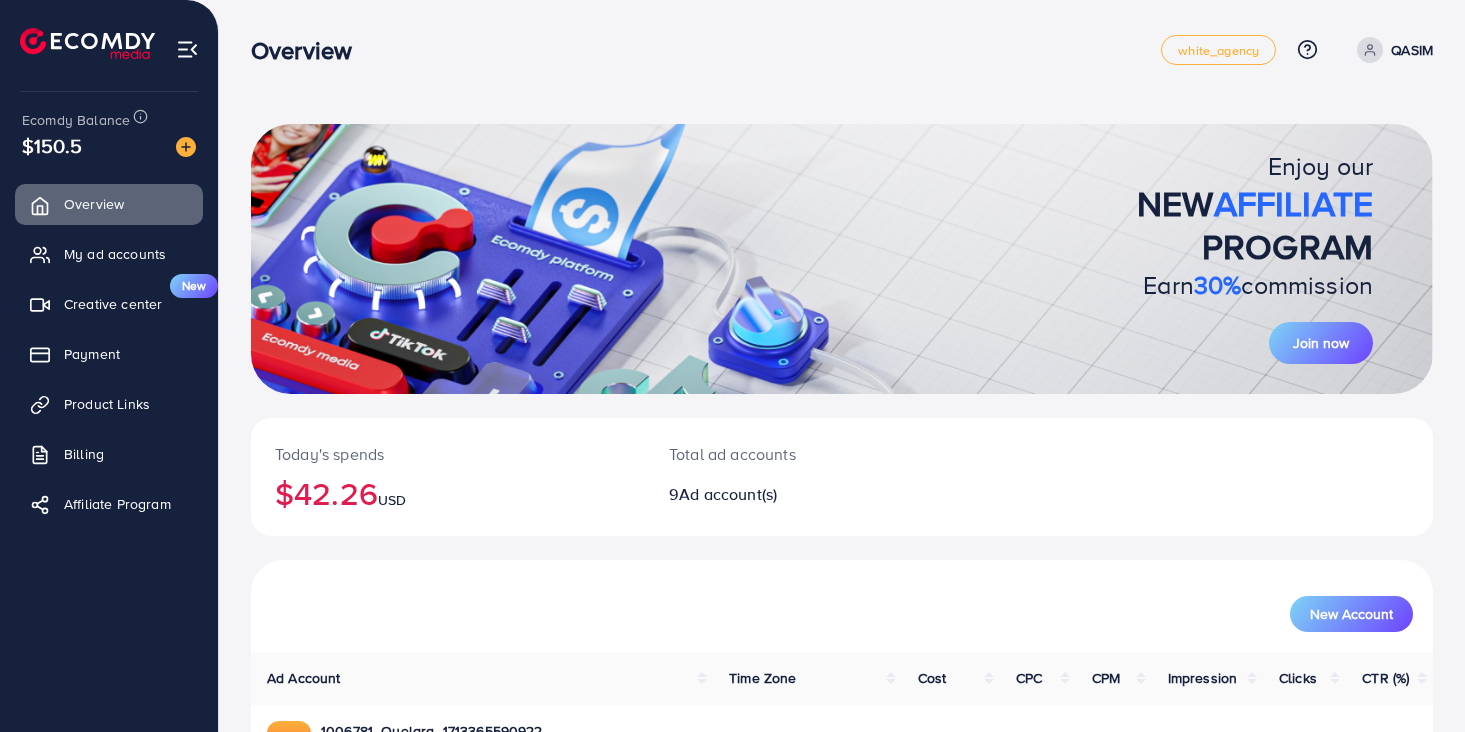 click on "QASIM" at bounding box center [1391, 50] 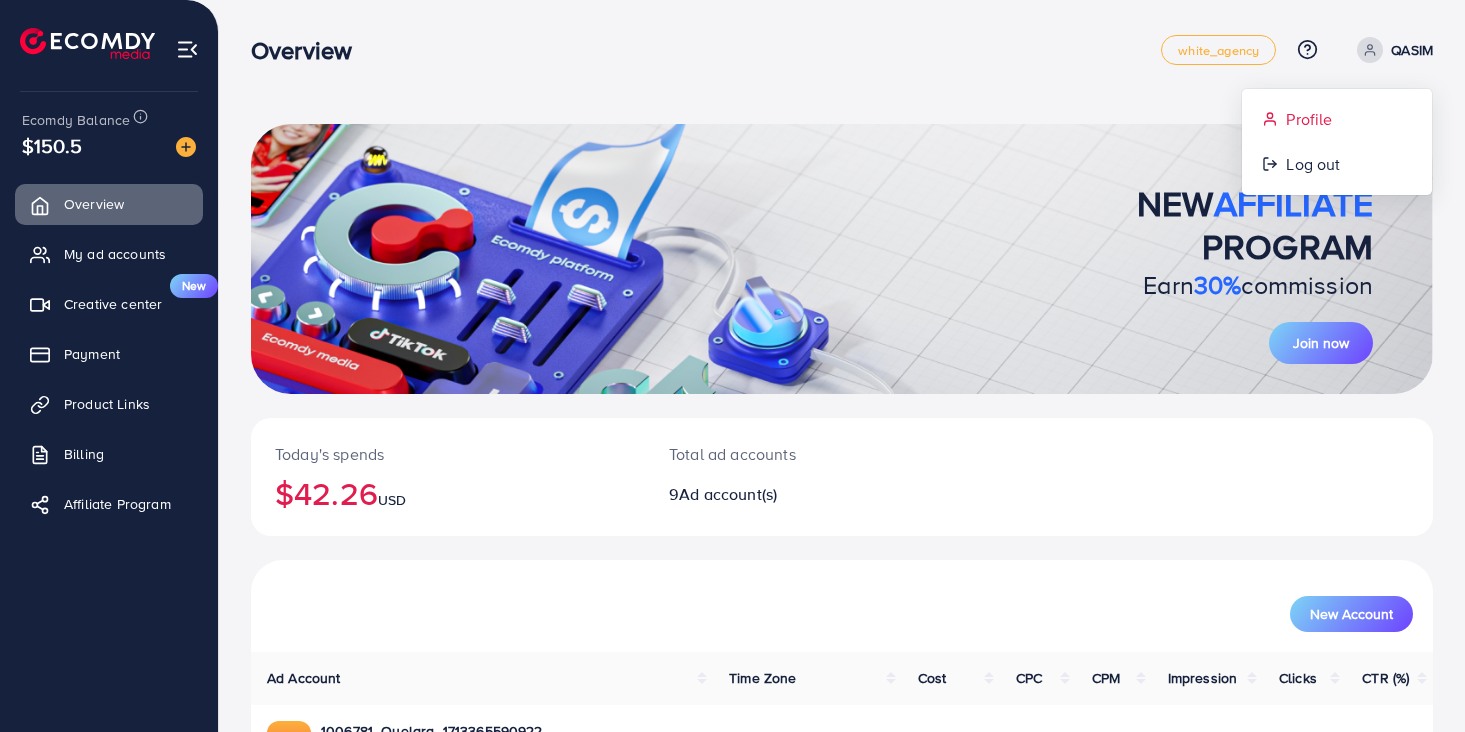 click on "Profile" at bounding box center [1309, 119] 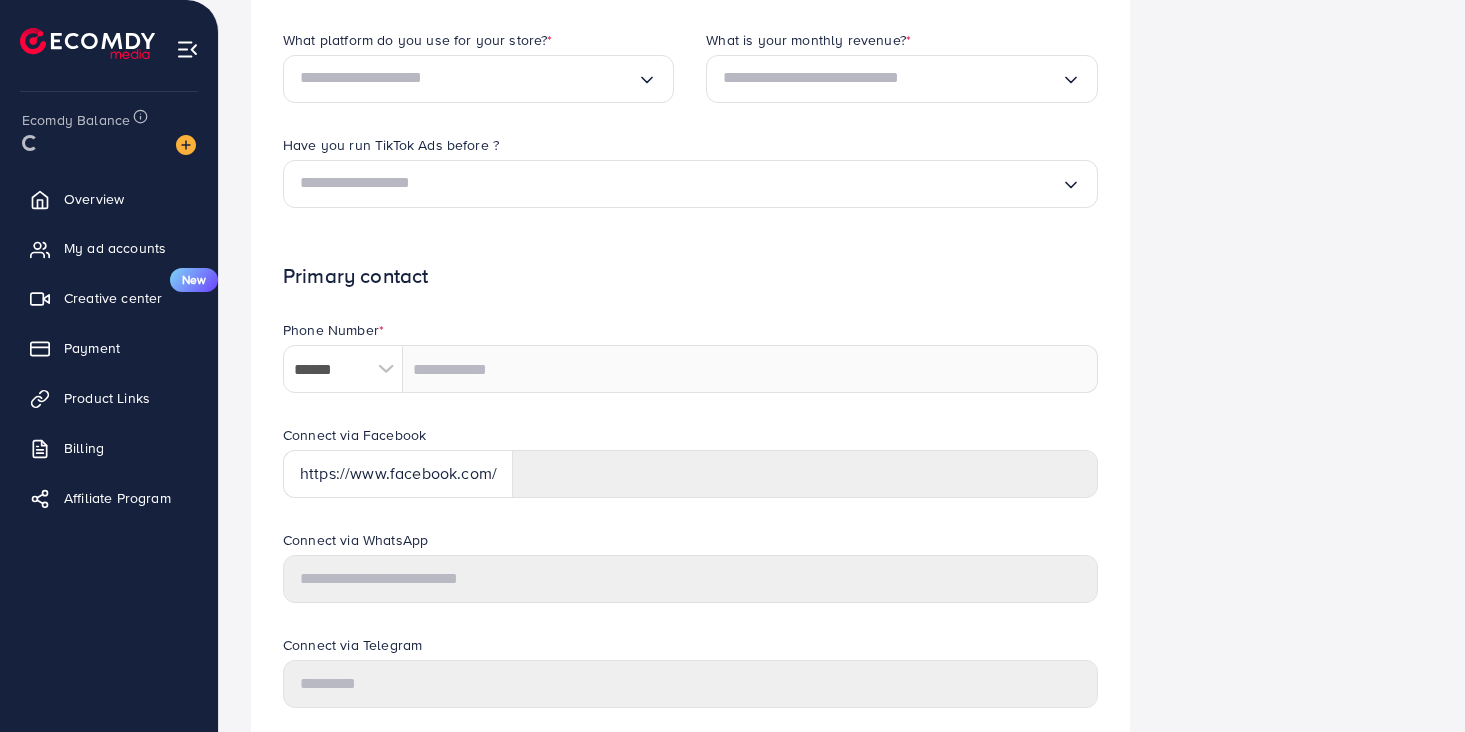 type on "**********" 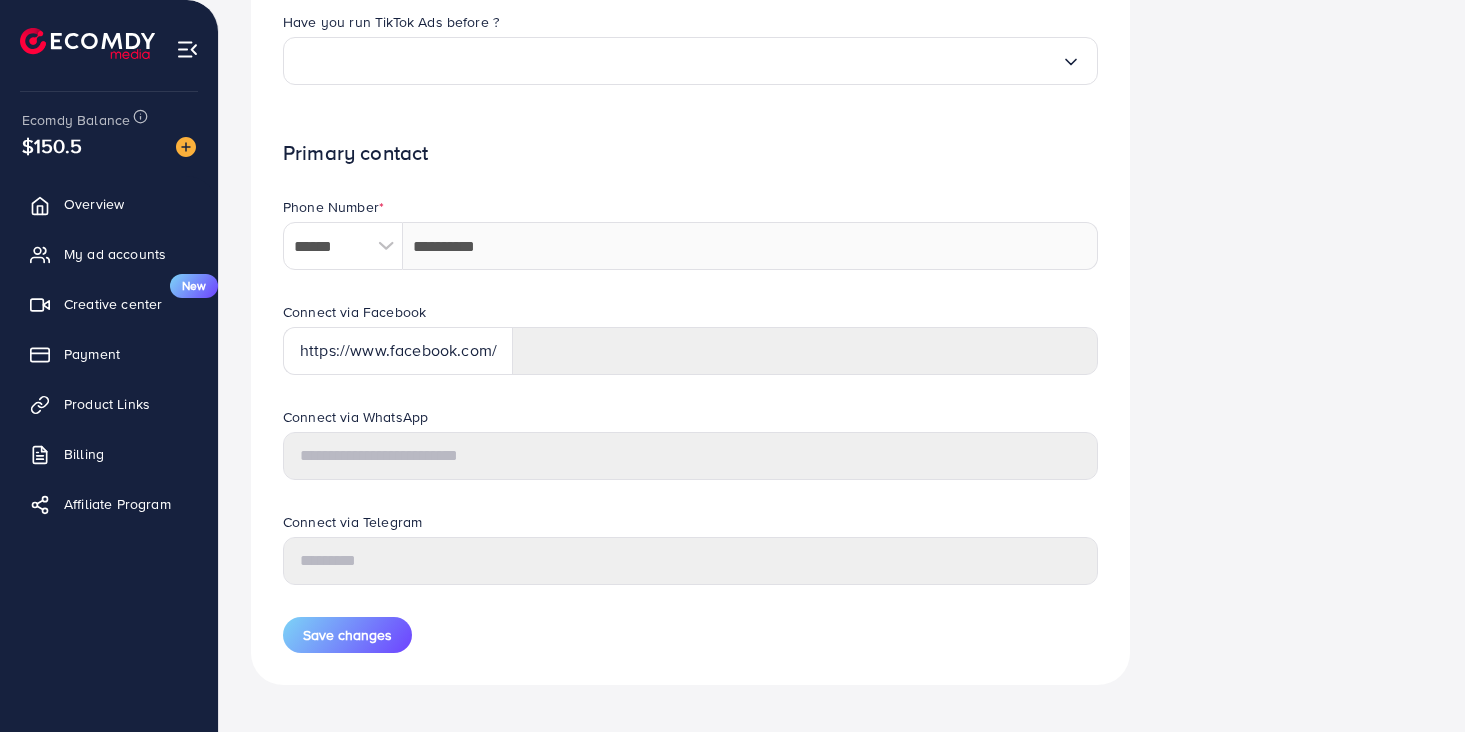 scroll, scrollTop: 847, scrollLeft: 0, axis: vertical 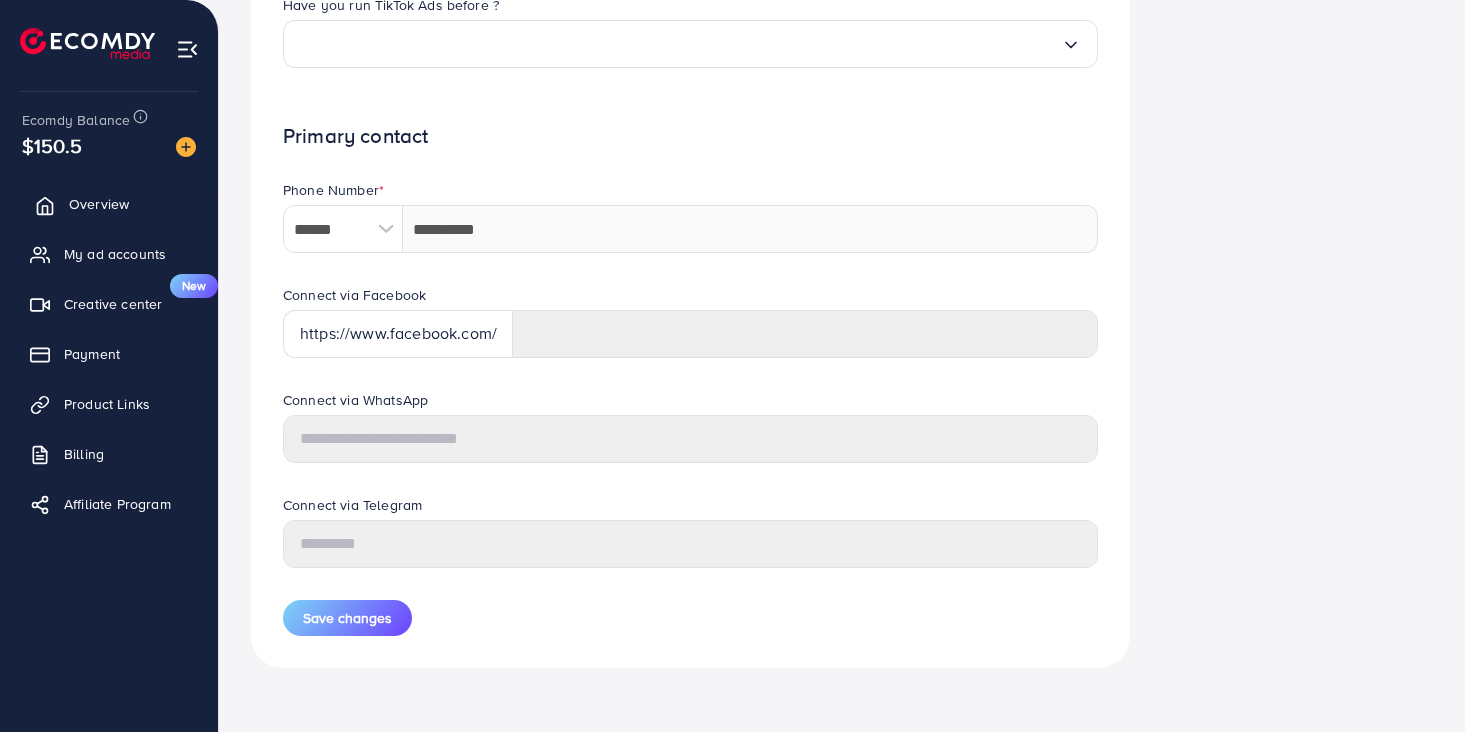 click on "Overview" at bounding box center [109, 204] 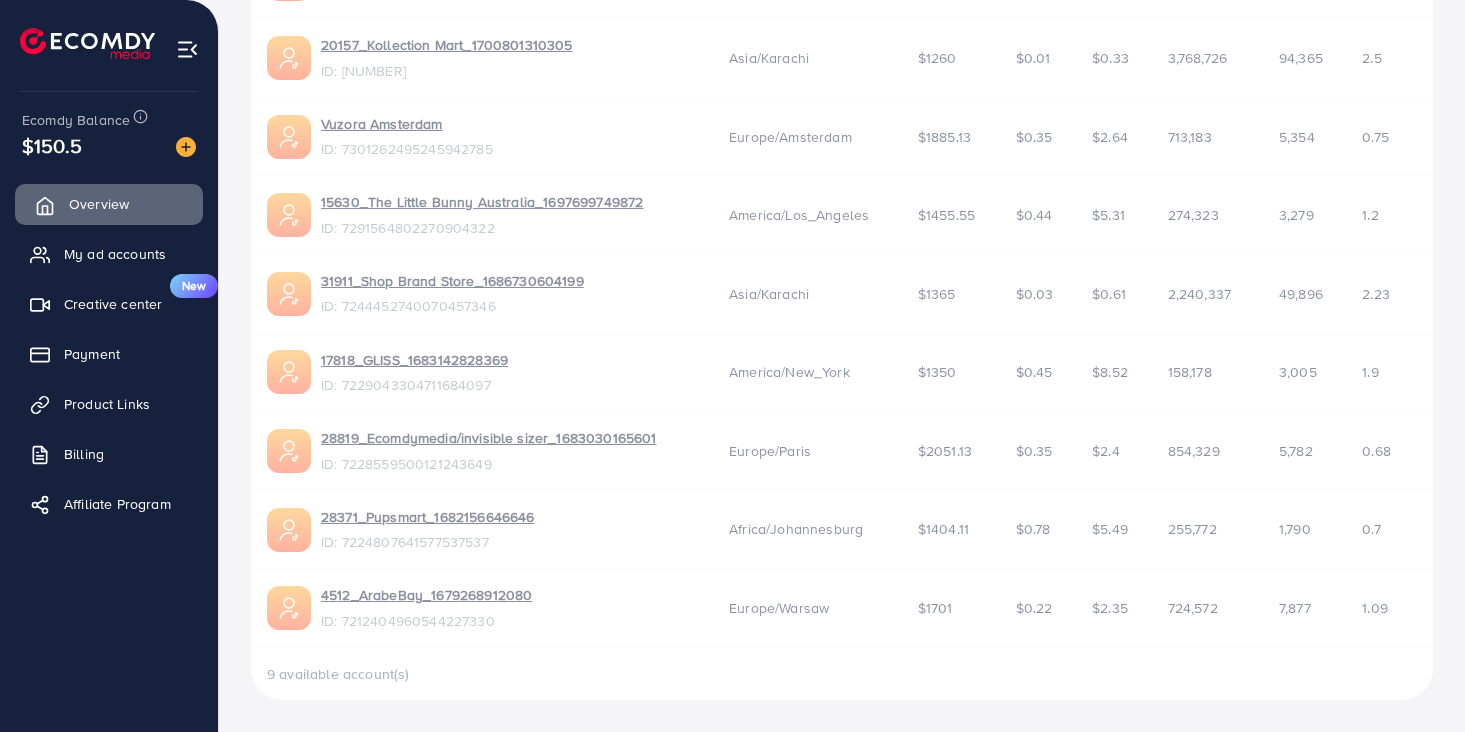 scroll, scrollTop: 0, scrollLeft: 0, axis: both 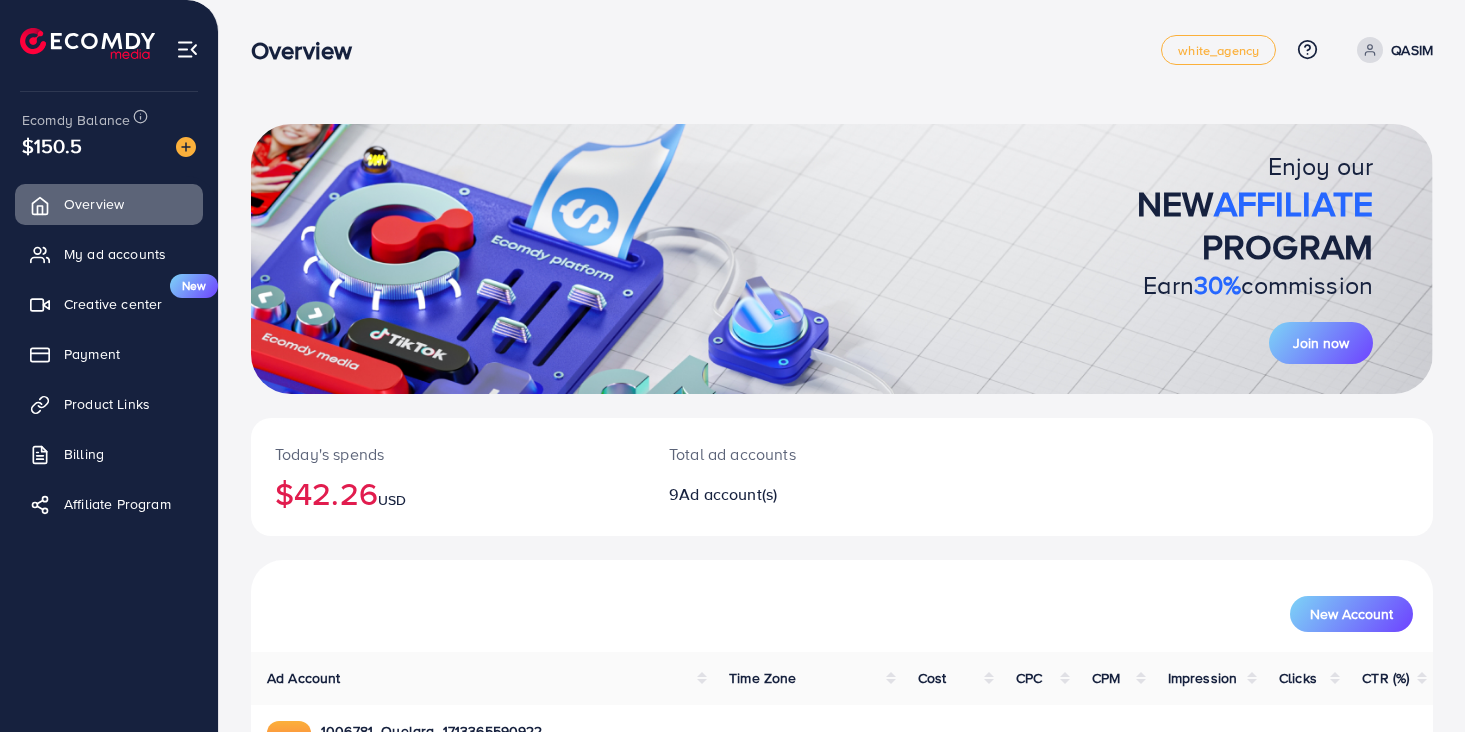 click at bounding box center (87, 43) 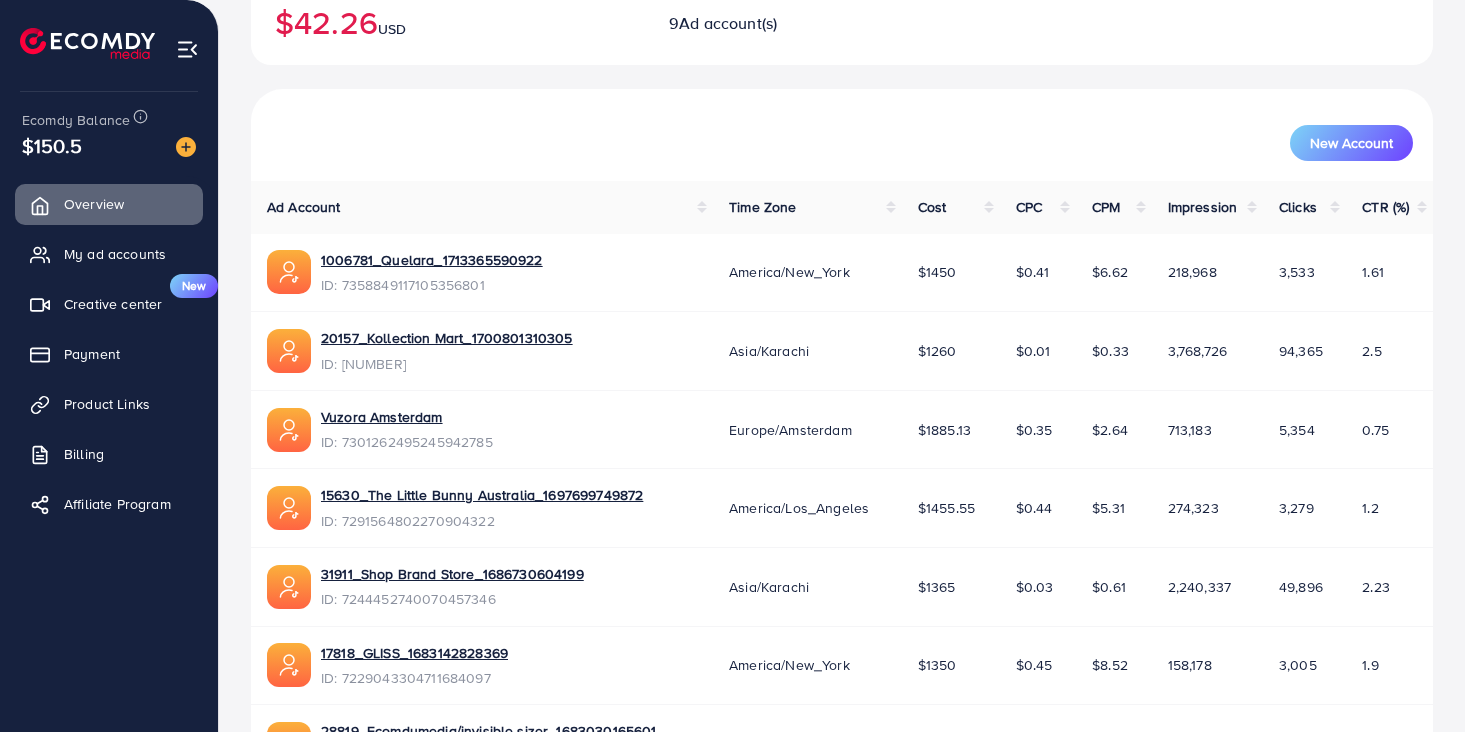 scroll, scrollTop: 394, scrollLeft: 0, axis: vertical 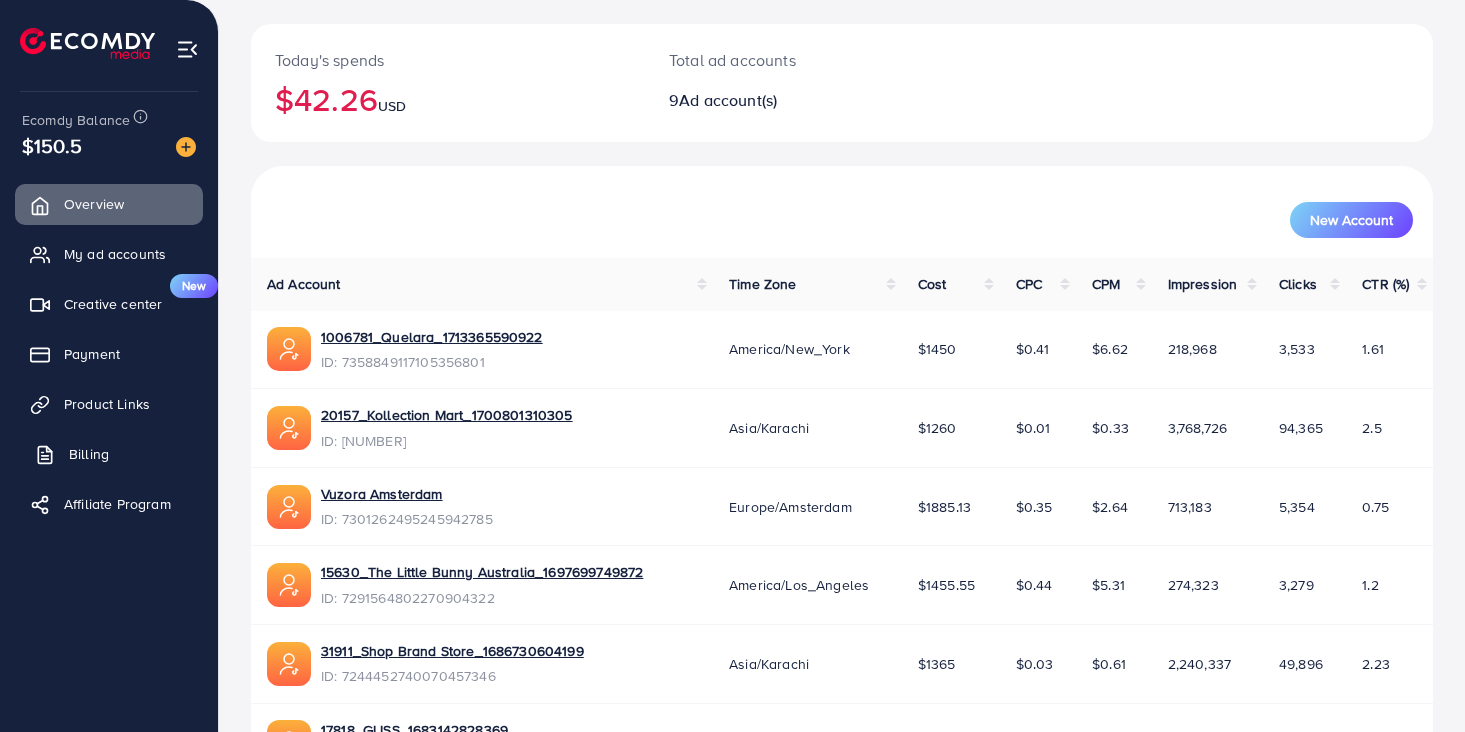 click on "Billing" at bounding box center [109, 454] 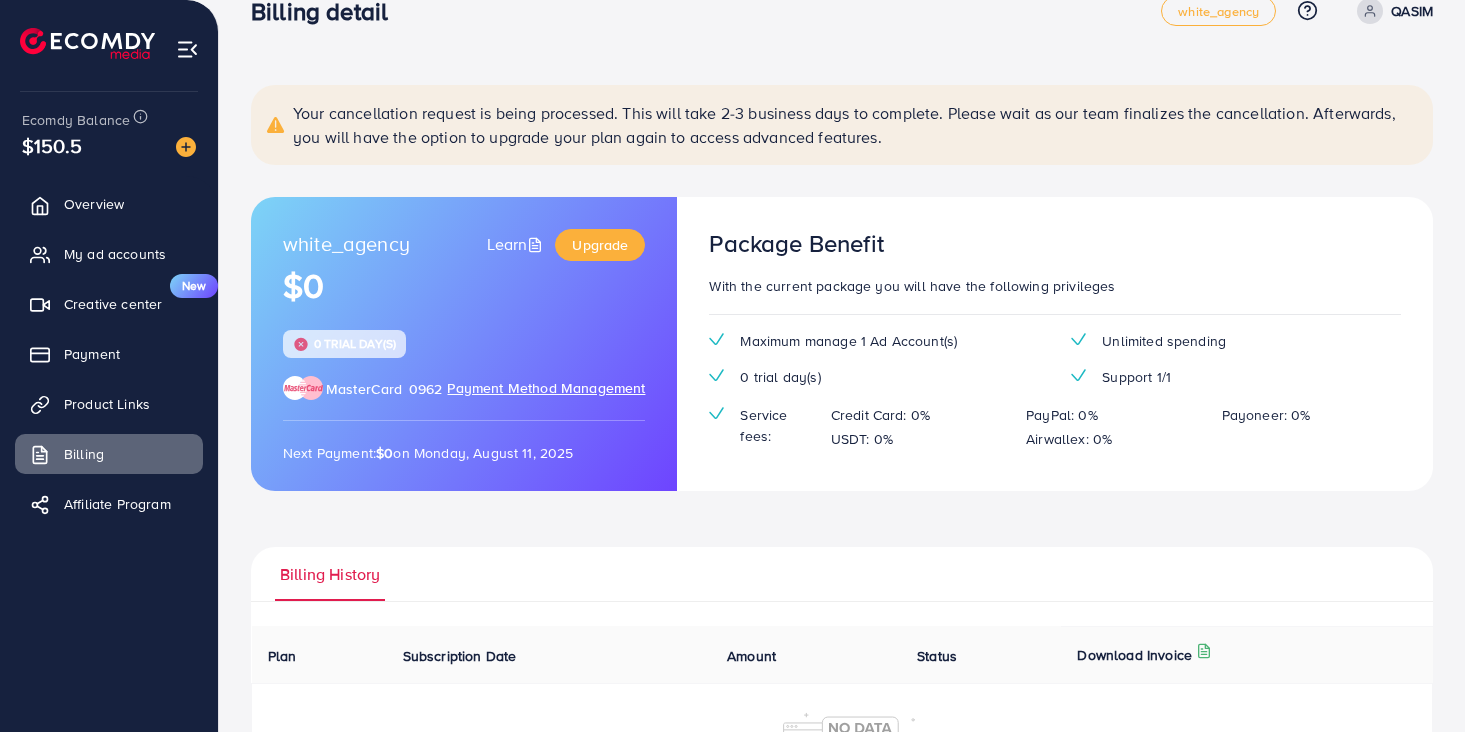 scroll, scrollTop: 0, scrollLeft: 0, axis: both 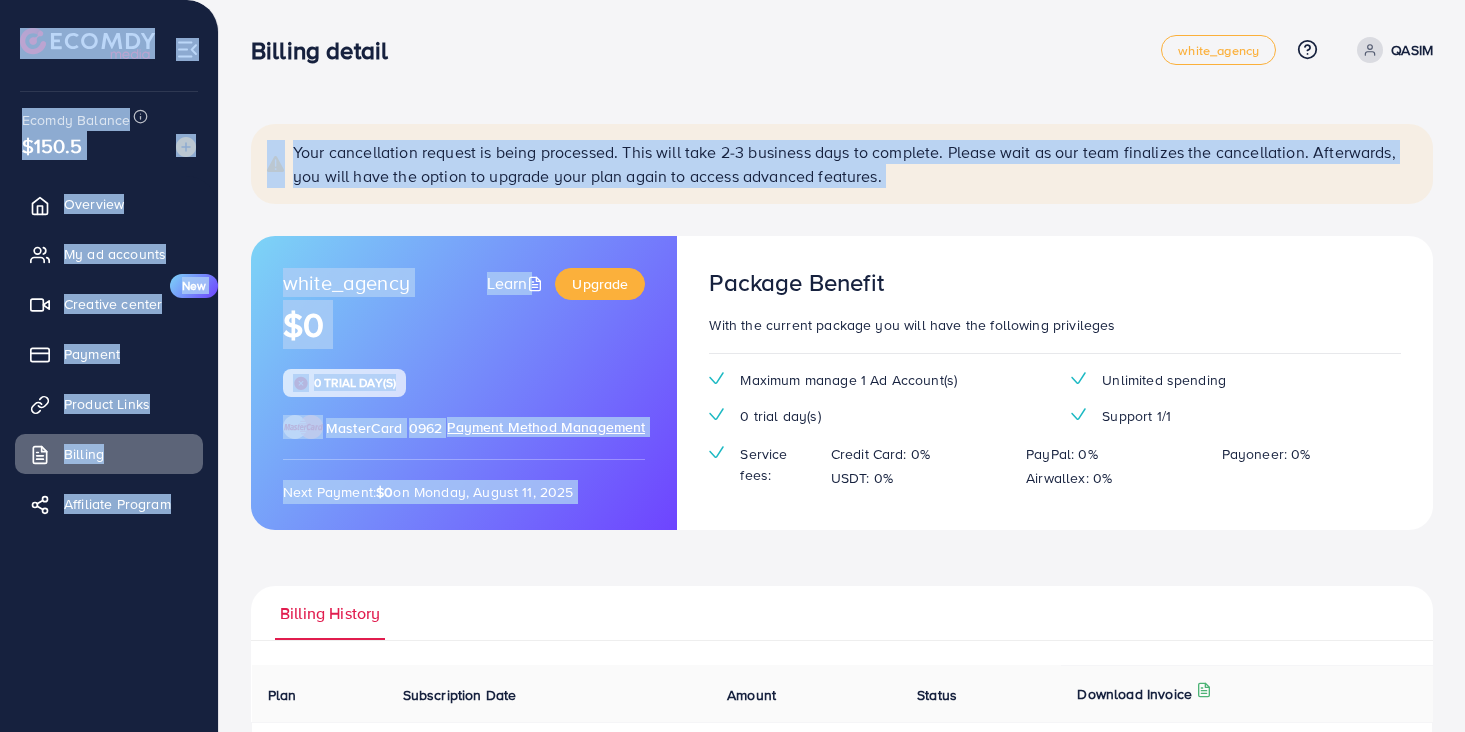 drag, startPoint x: 925, startPoint y: 215, endPoint x: 67, endPoint y: 72, distance: 869.835 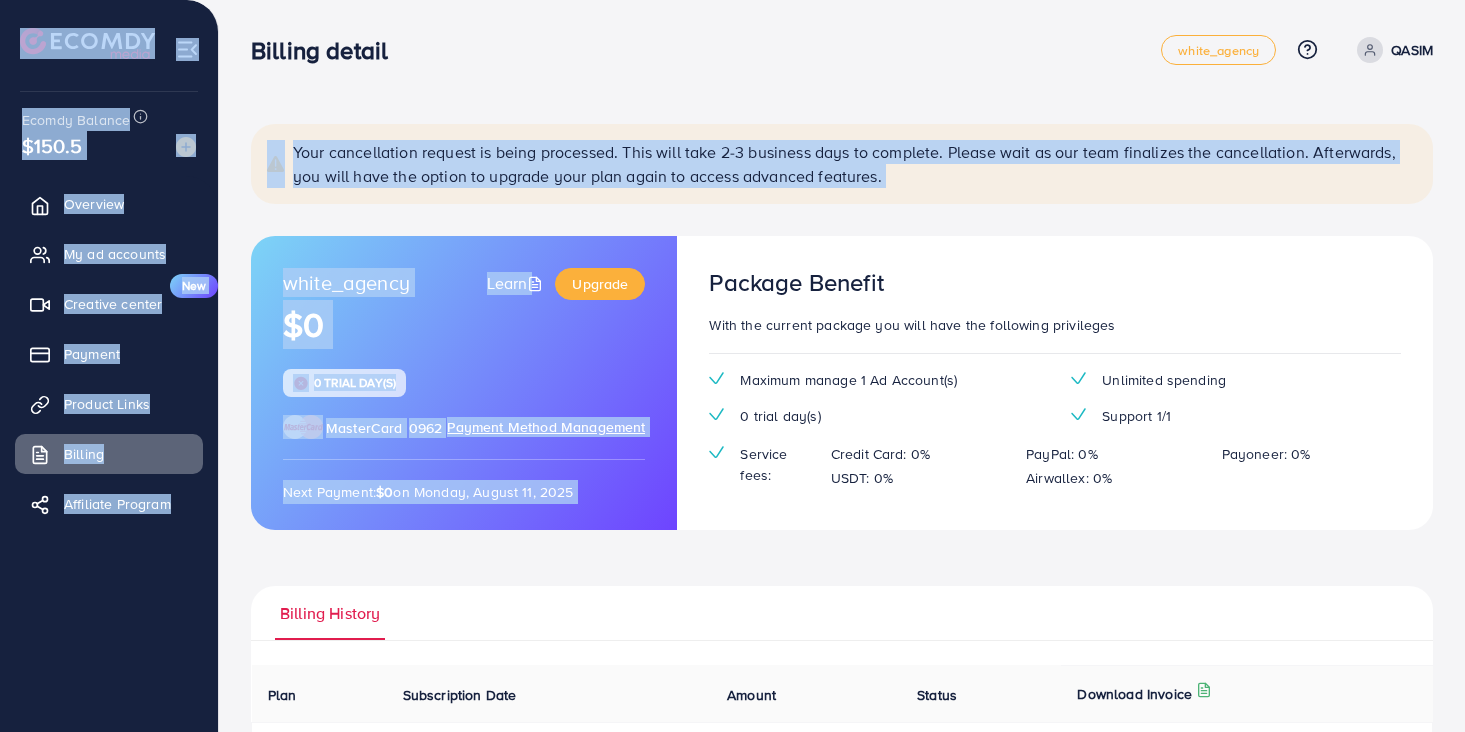 drag, startPoint x: 1087, startPoint y: 225, endPoint x: 985, endPoint y: 199, distance: 105.26158 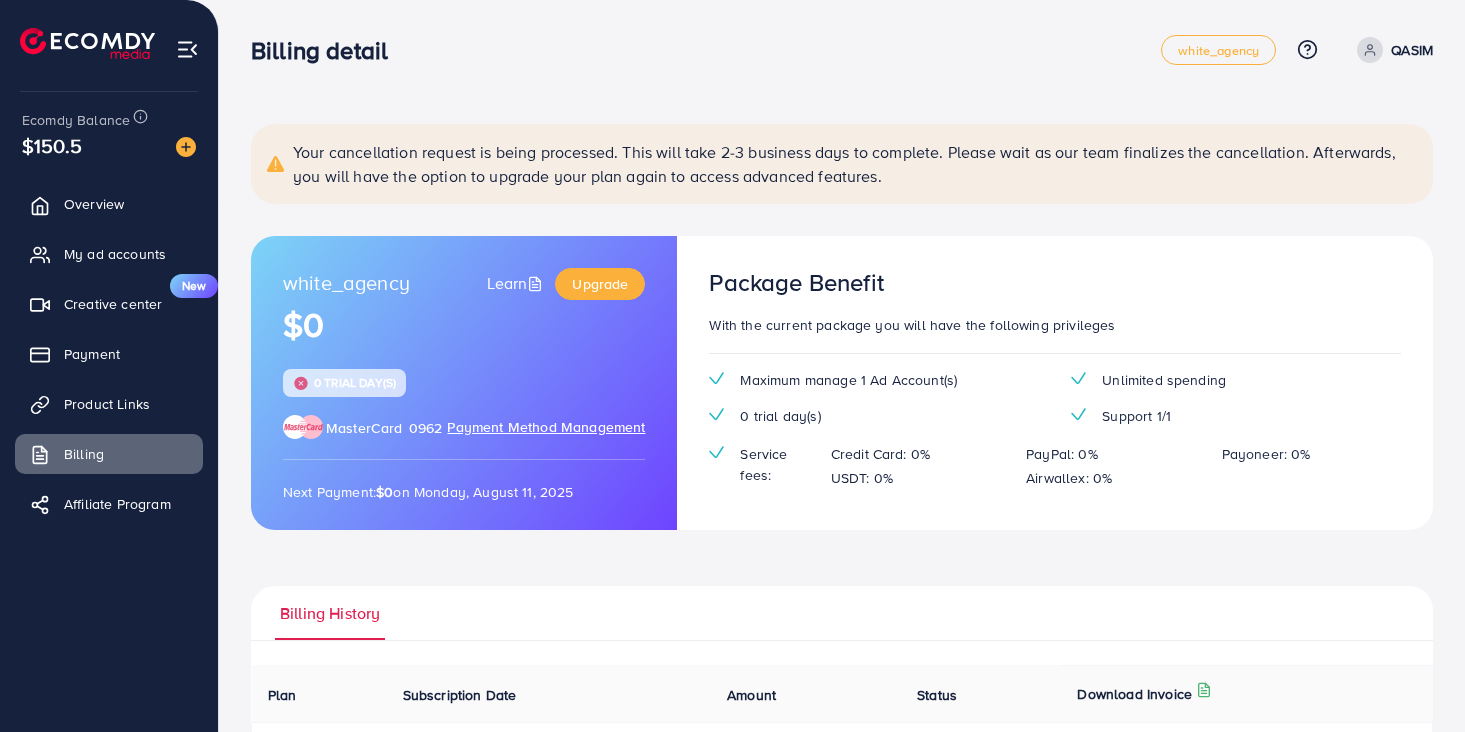 drag, startPoint x: 0, startPoint y: -159, endPoint x: 565, endPoint y: -118, distance: 566.48566 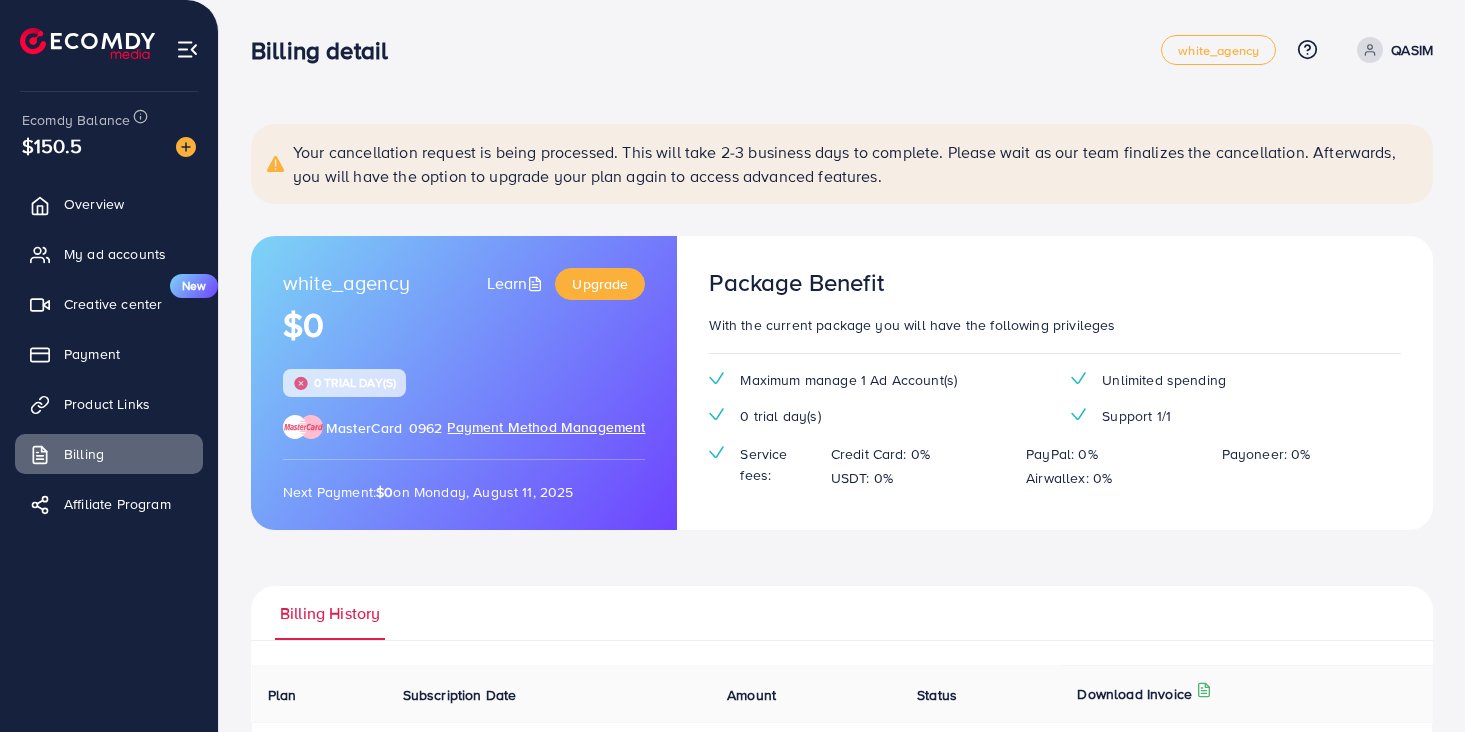click on "Your cancellation request is being processed. This will take 2-3 business days to complete. Please wait as our team finalizes the cancellation. Afterwards, you will have the option to upgrade your plan again to access advanced features." at bounding box center (855, 164) 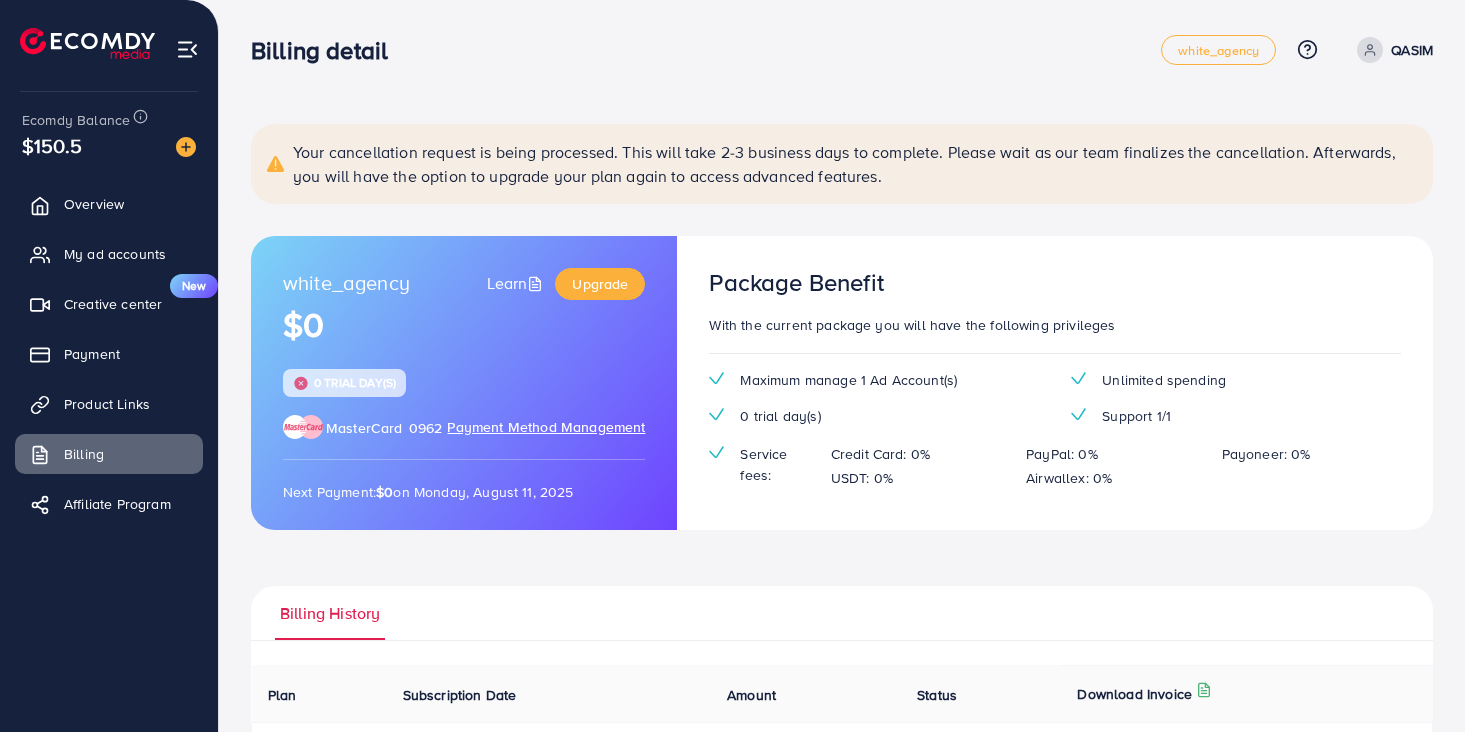 drag, startPoint x: 972, startPoint y: 203, endPoint x: 216, endPoint y: 41, distance: 773.16235 